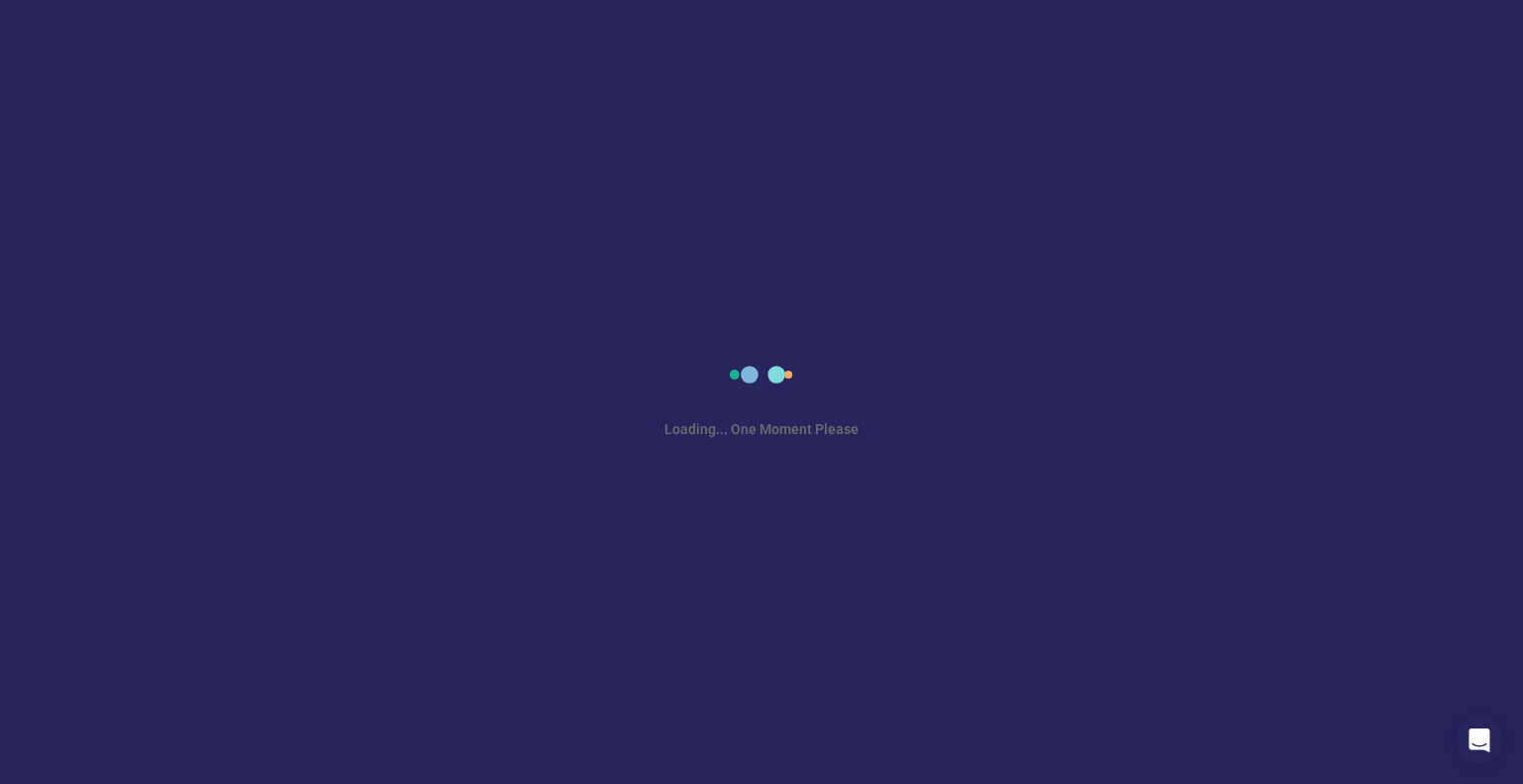 scroll, scrollTop: 0, scrollLeft: 0, axis: both 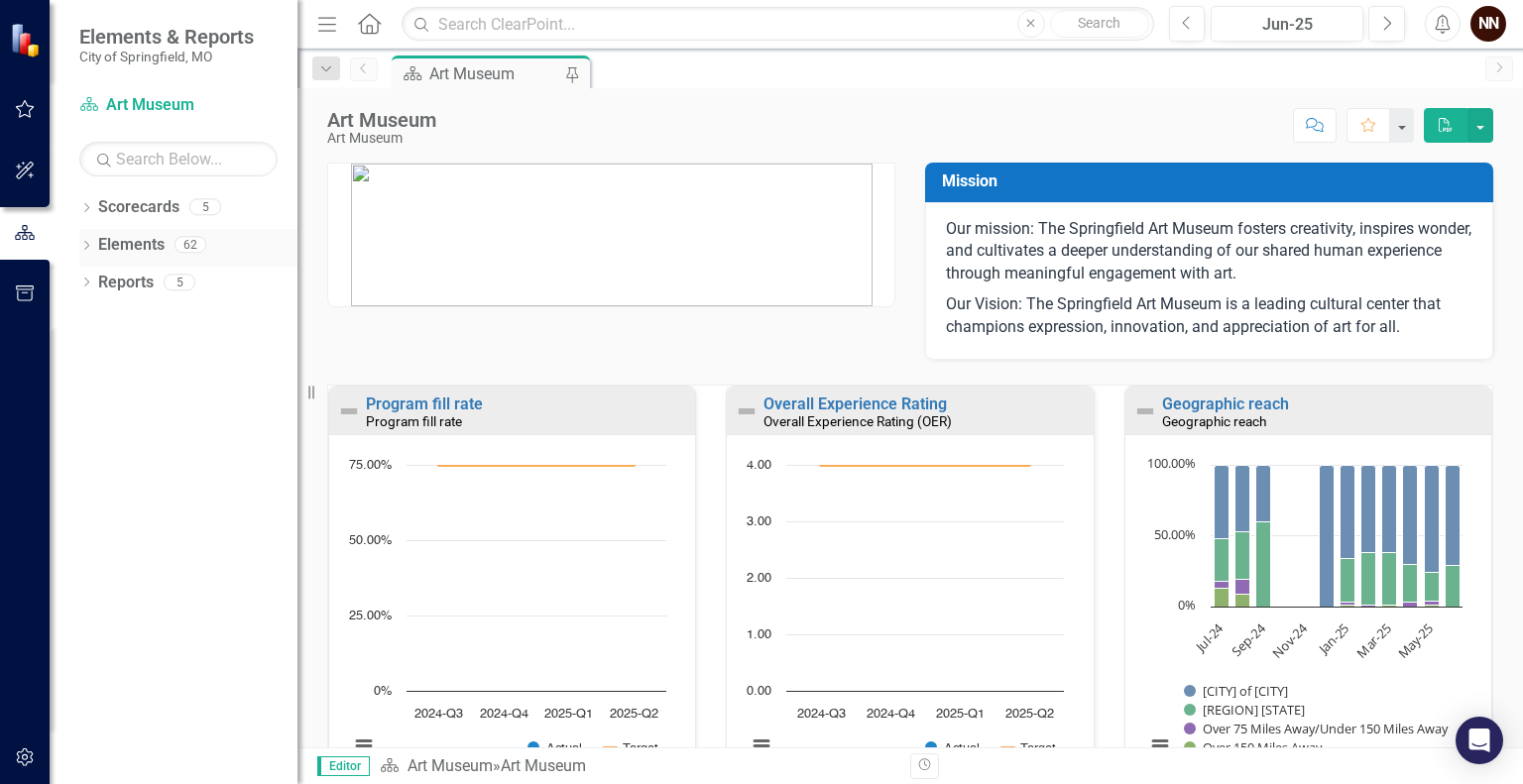 click on "Elements" at bounding box center (131, 245) 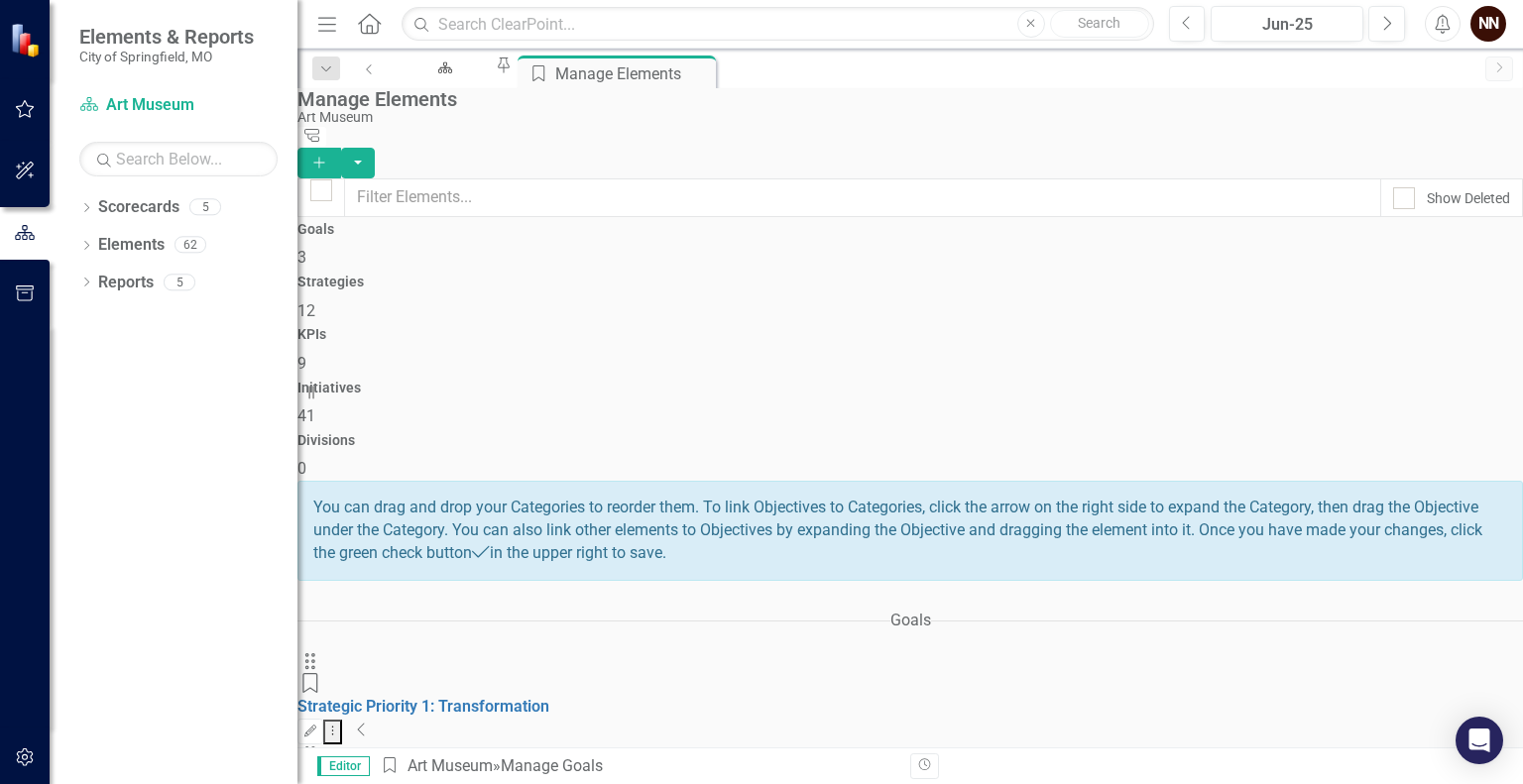 click on "Collapse" 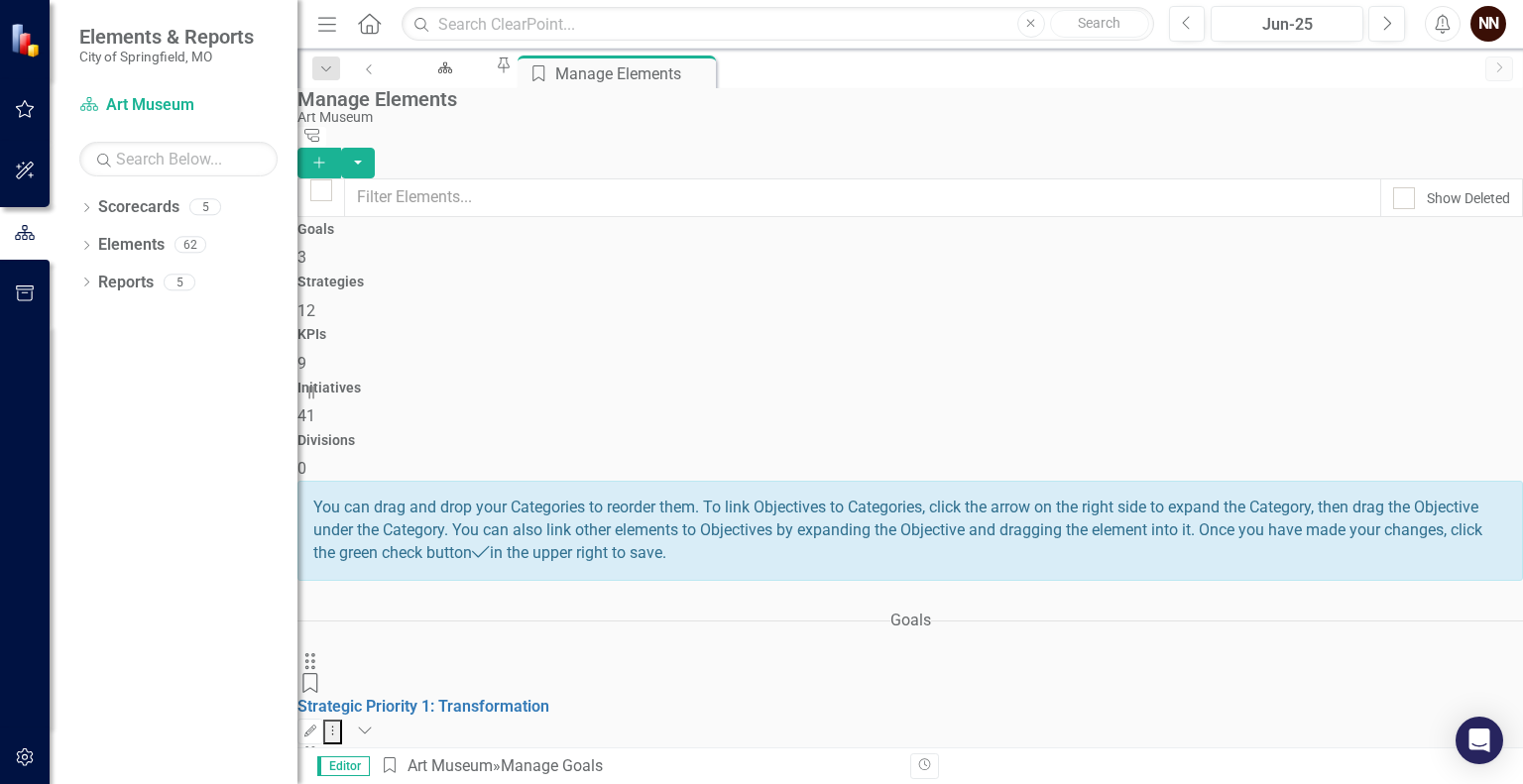 scroll, scrollTop: 251, scrollLeft: 0, axis: vertical 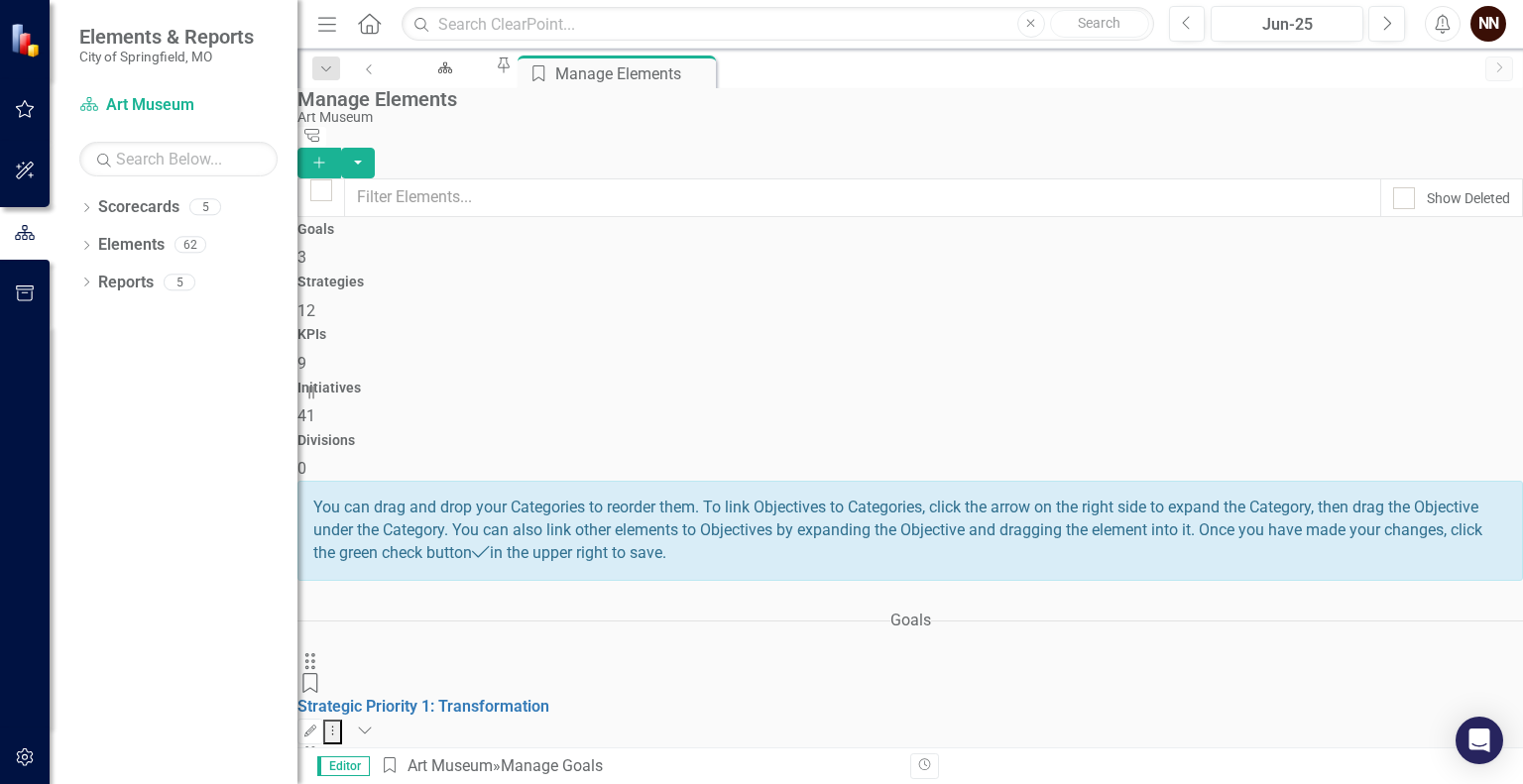 click on "Collapse" 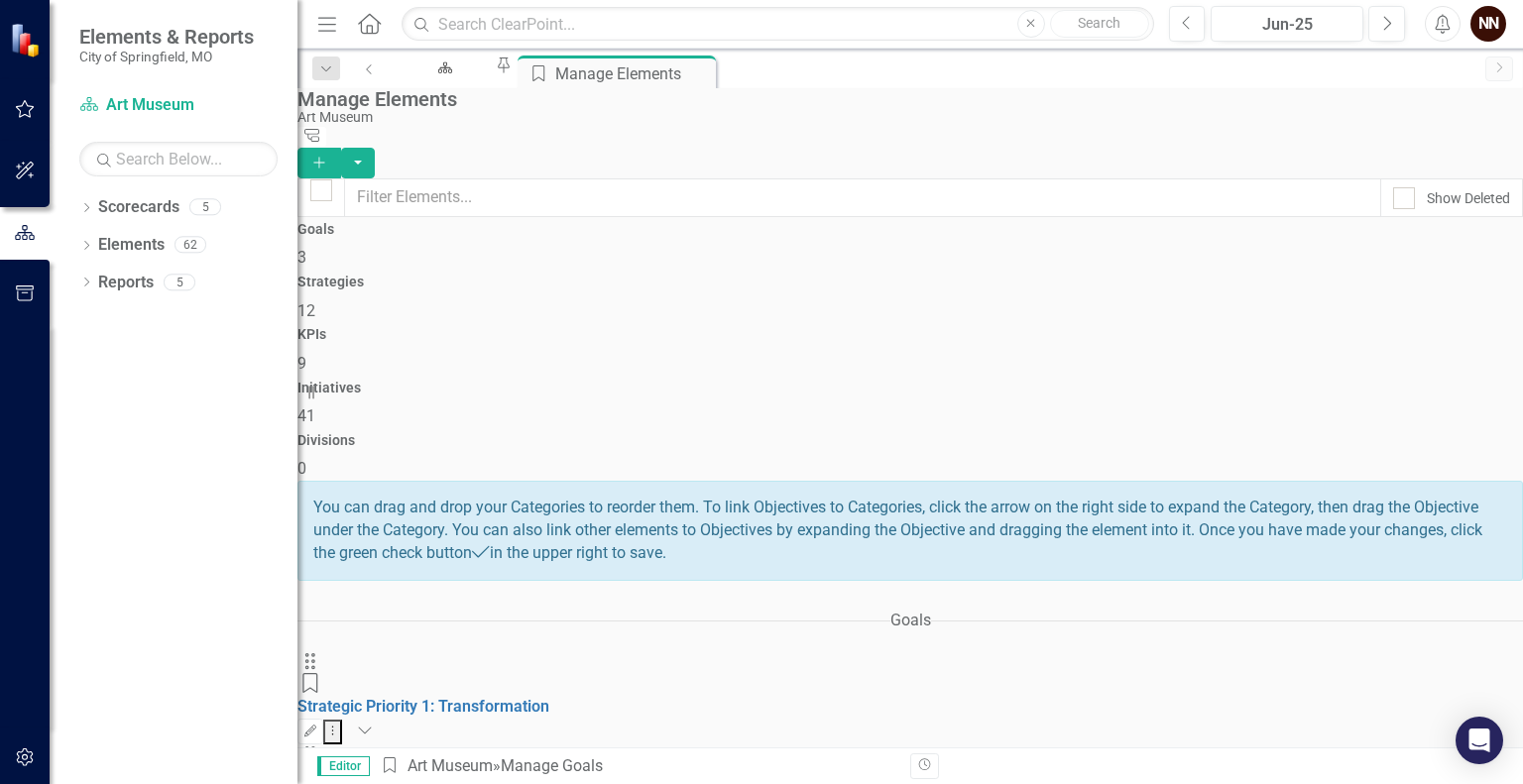 click on "Expanded" 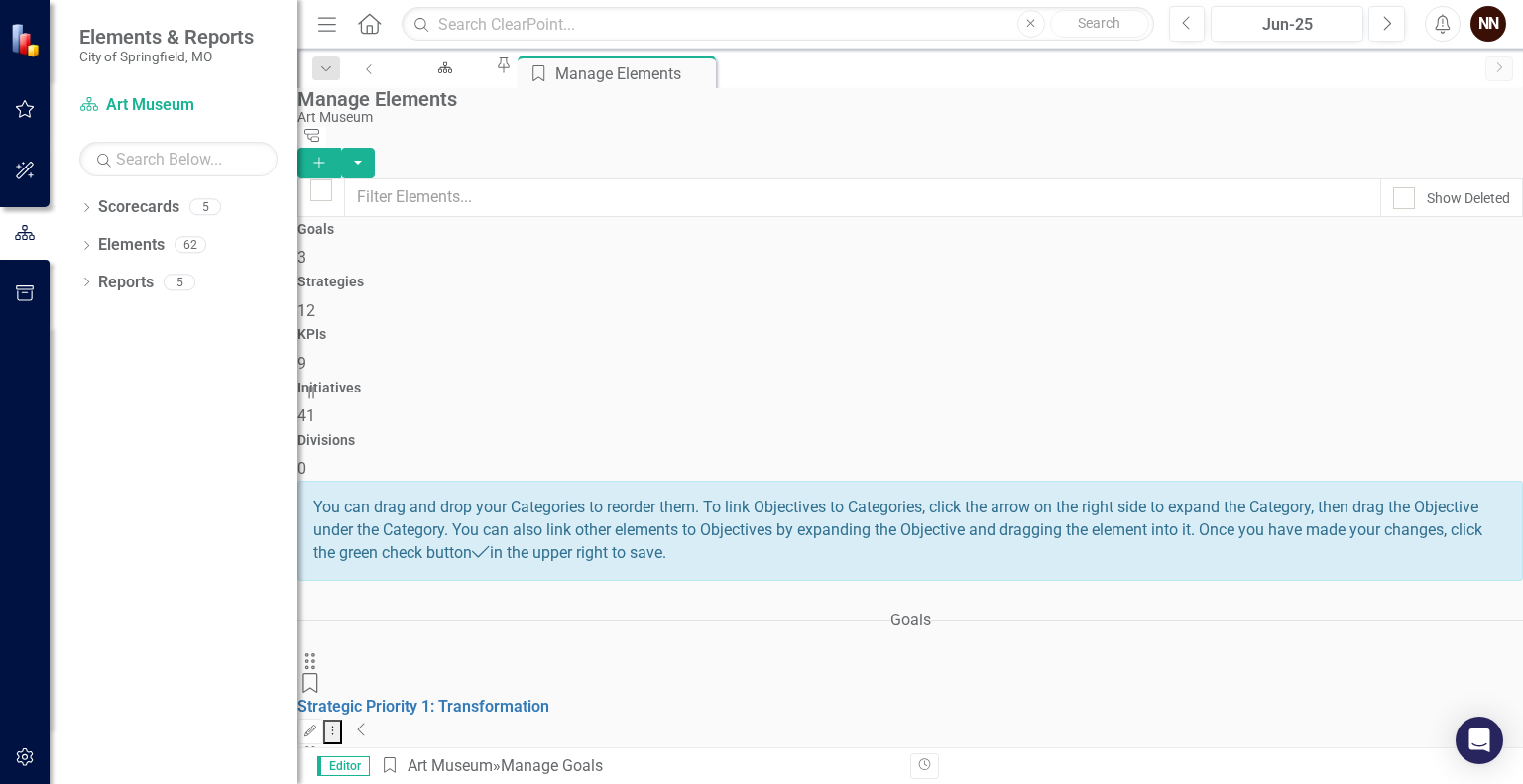 click on "Collapse" 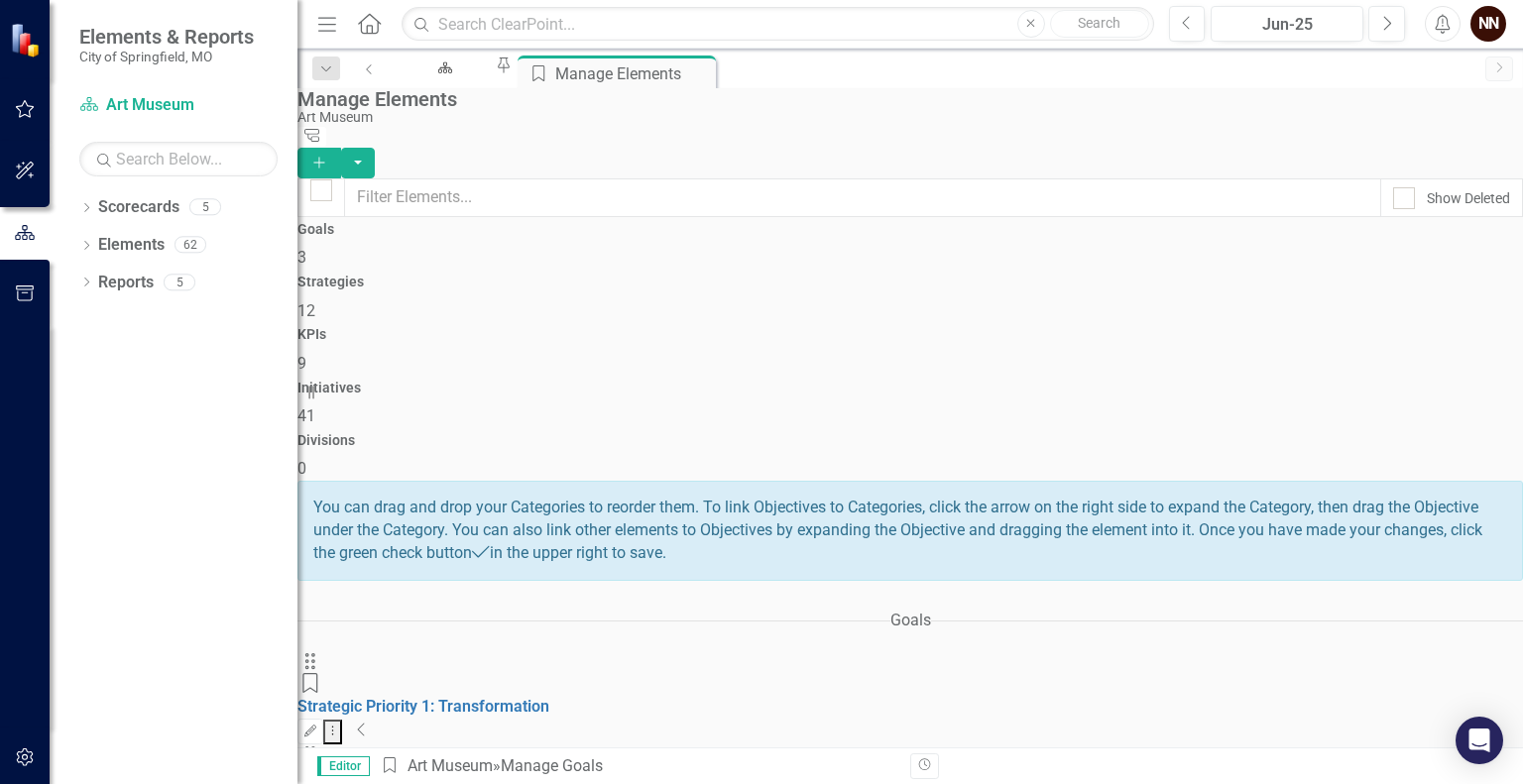 scroll, scrollTop: 153, scrollLeft: 0, axis: vertical 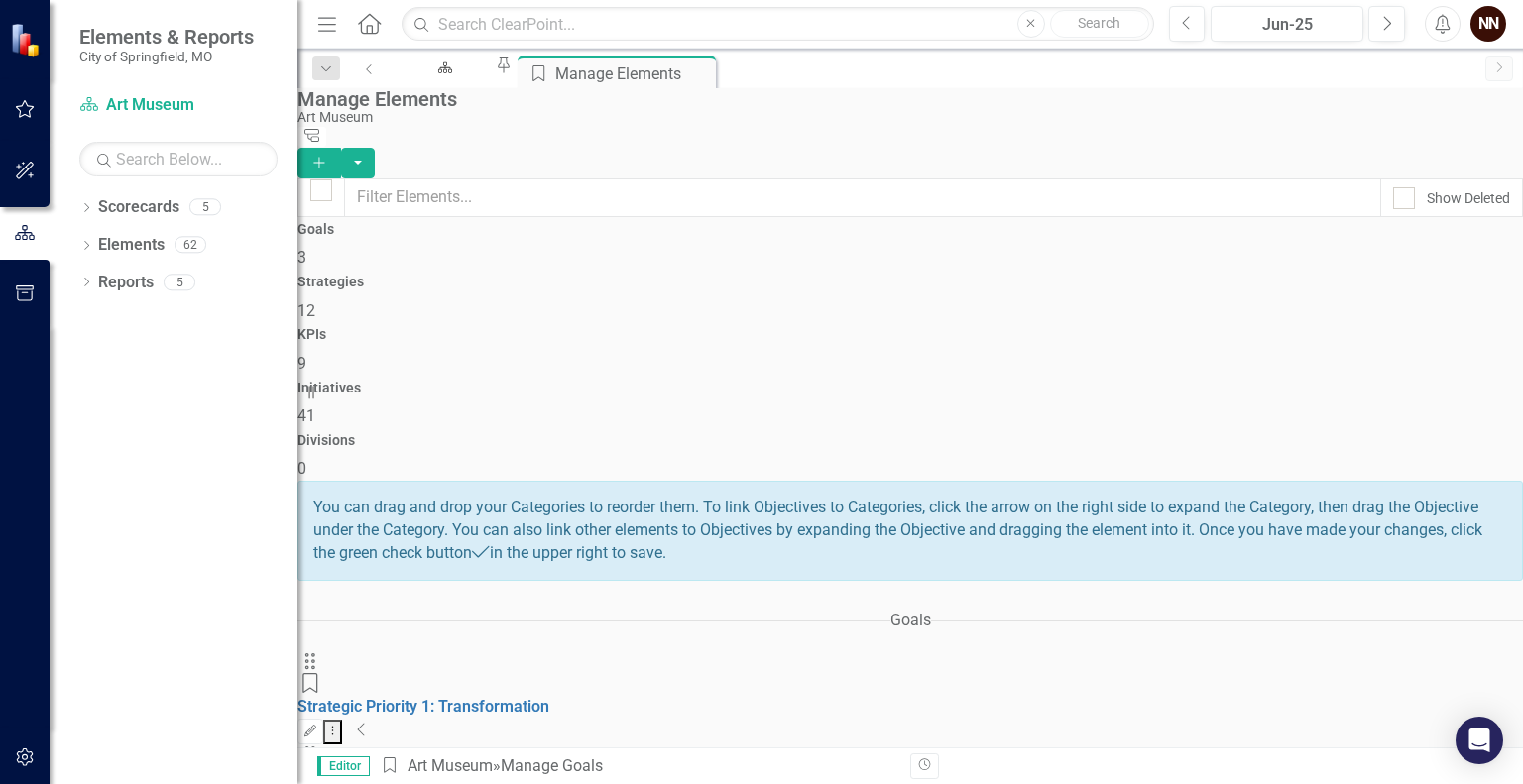 click on "3-2. Strengthen relationships with Museum supporting and auxiliary groups." at bounding box center (568, 1081) 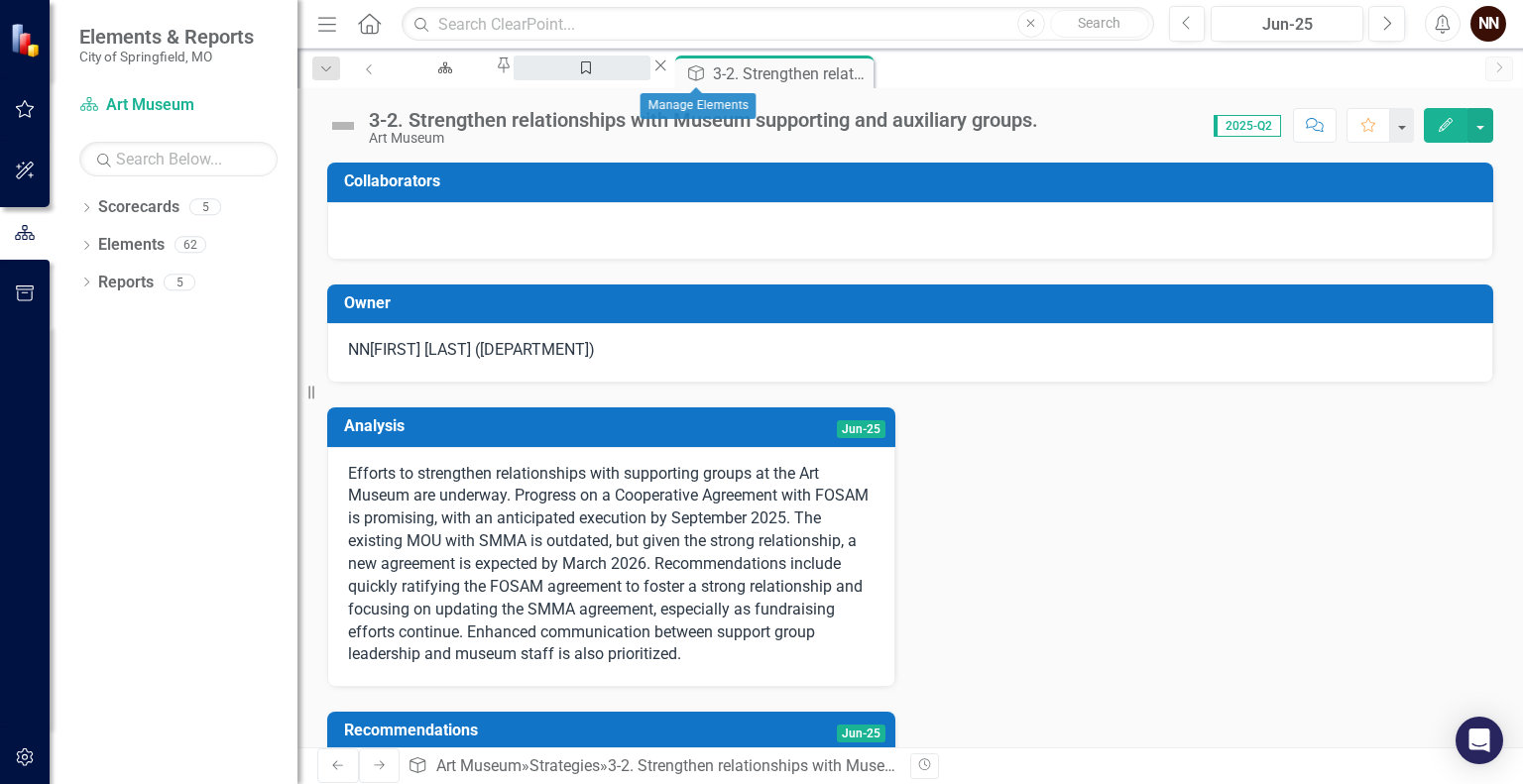 click on "Manage Elements" at bounding box center [582, 86] 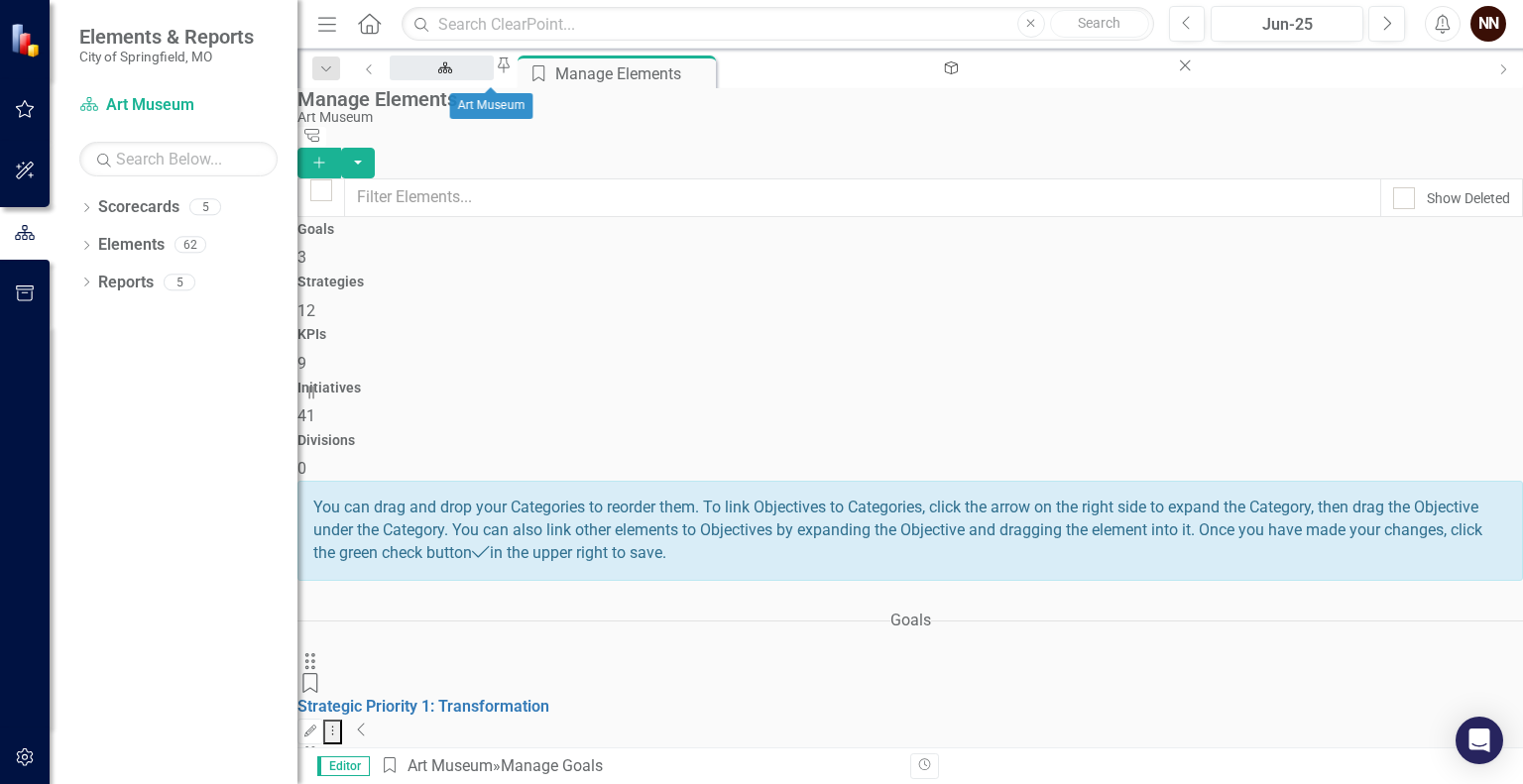 click on "Art Museum" at bounding box center [441, 86] 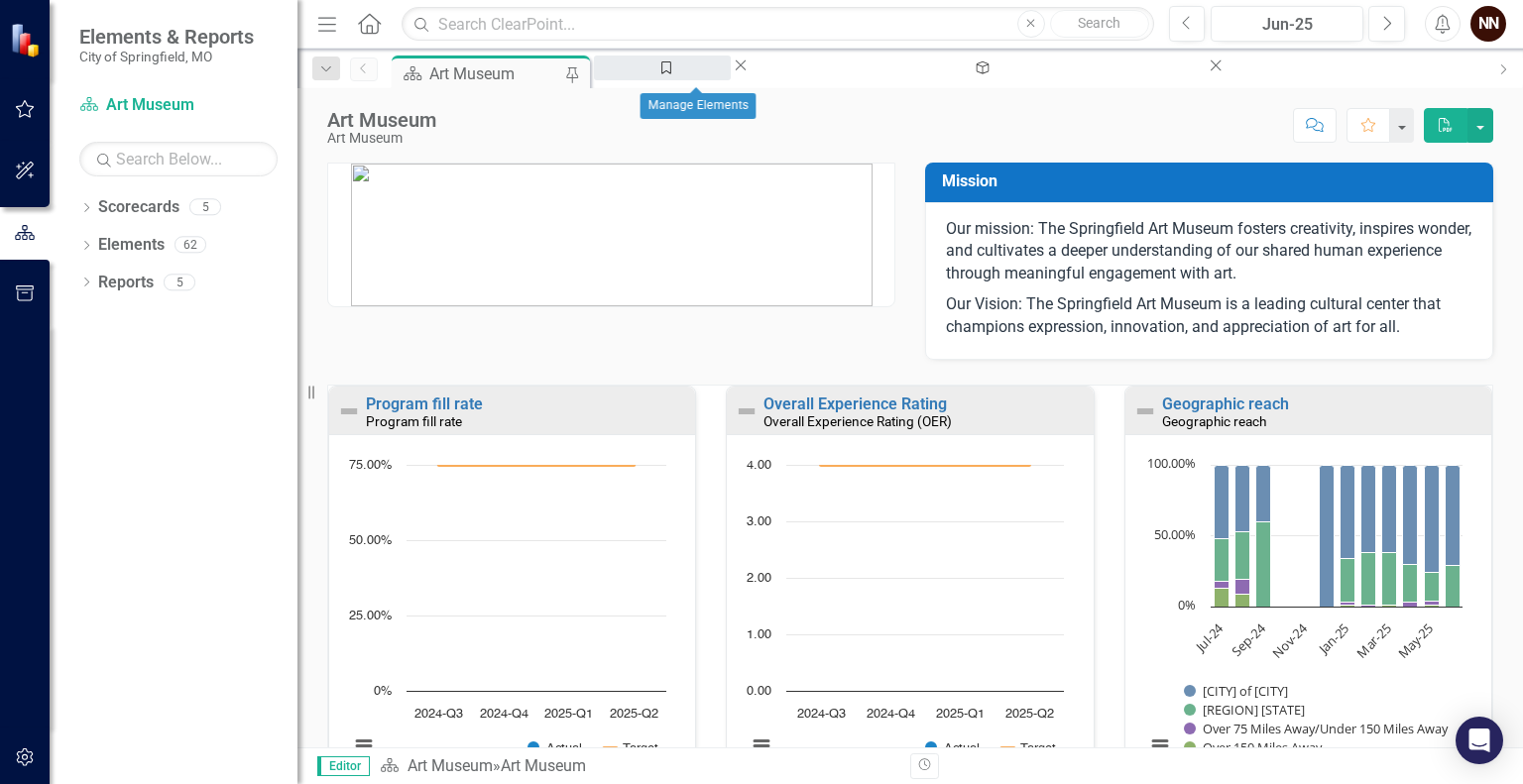 click on "Manage Elements" at bounding box center [662, 86] 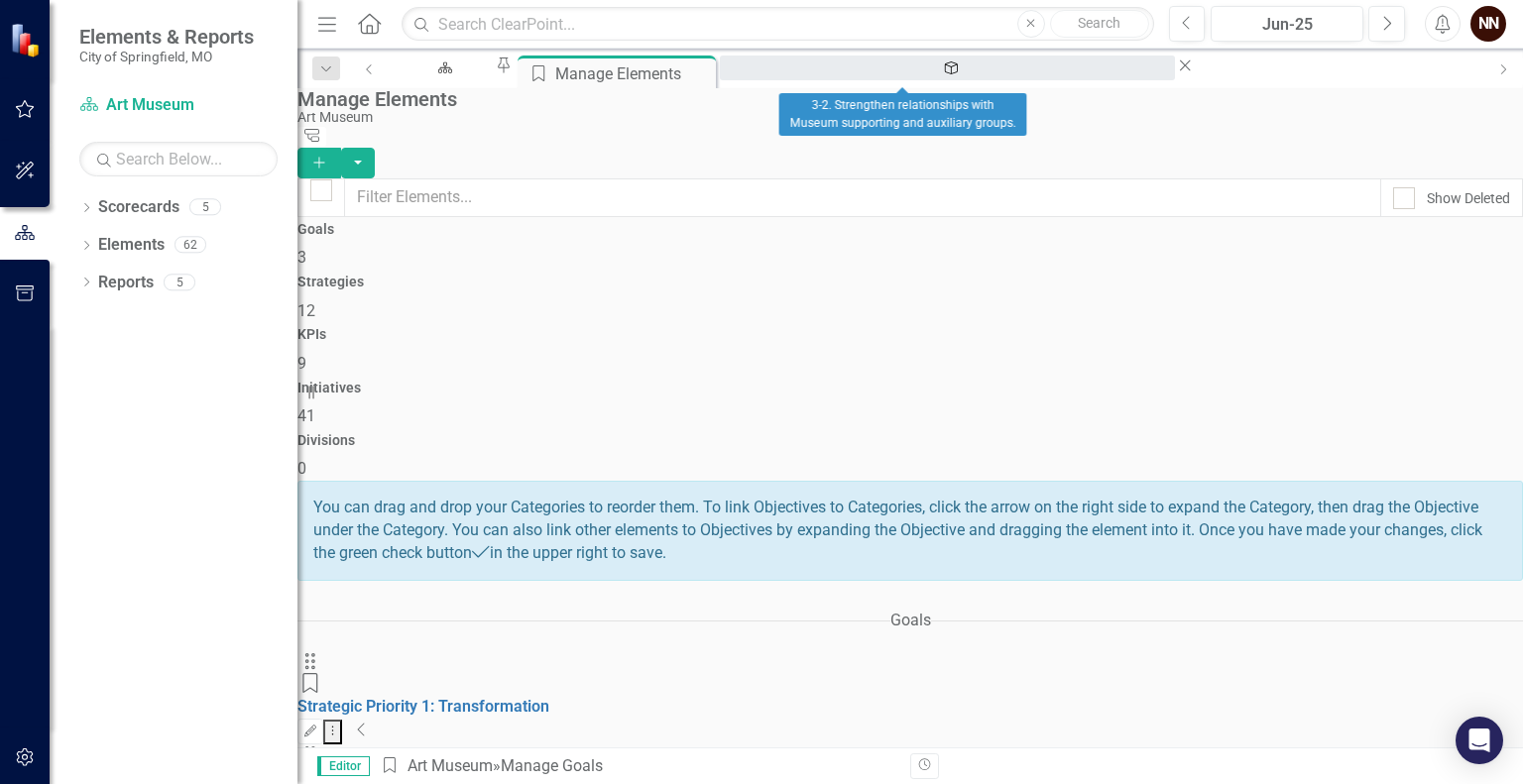 click on "3-2. Strengthen relationships with Museum supporting and auxiliary groups." at bounding box center [947, 86] 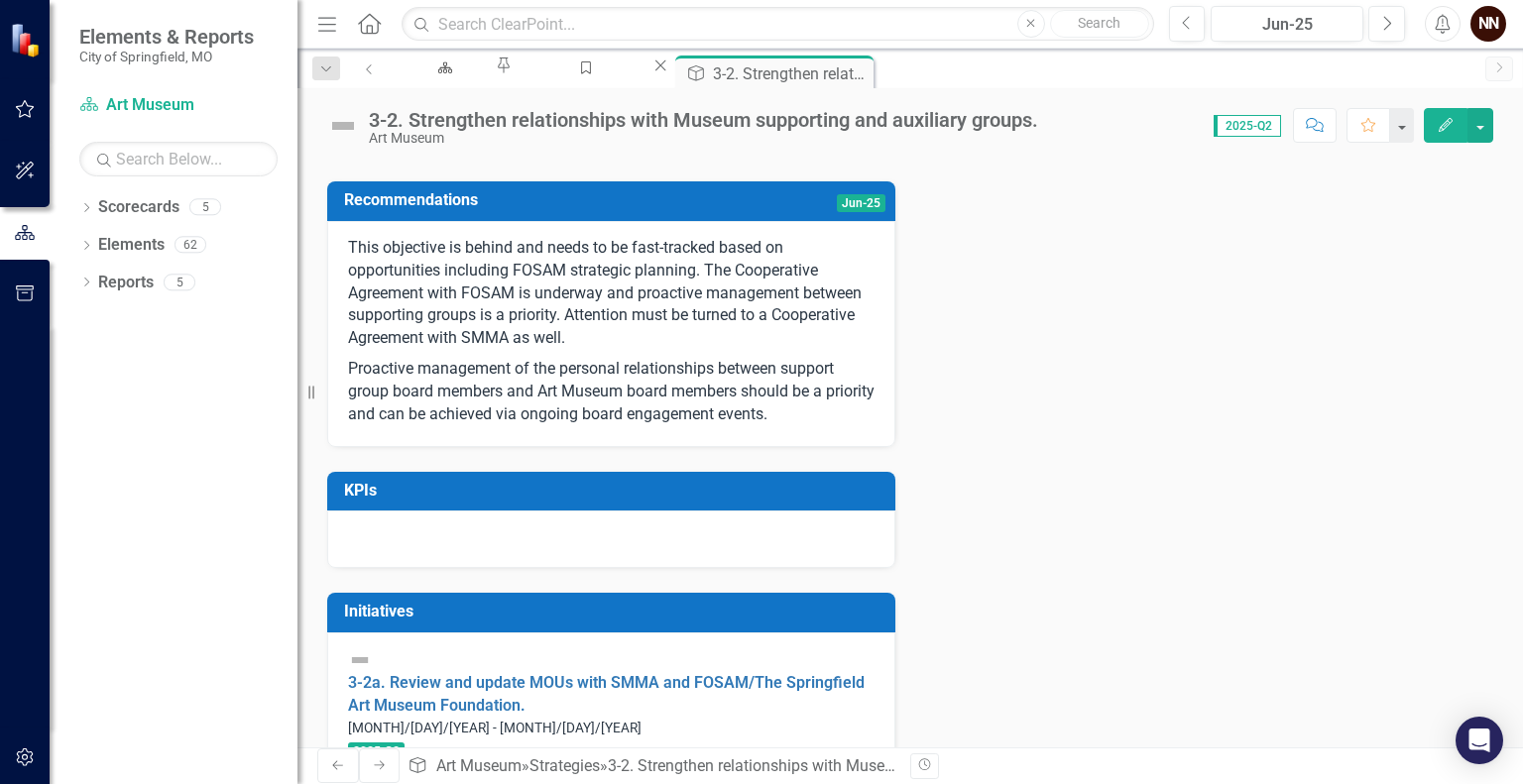 scroll, scrollTop: 603, scrollLeft: 0, axis: vertical 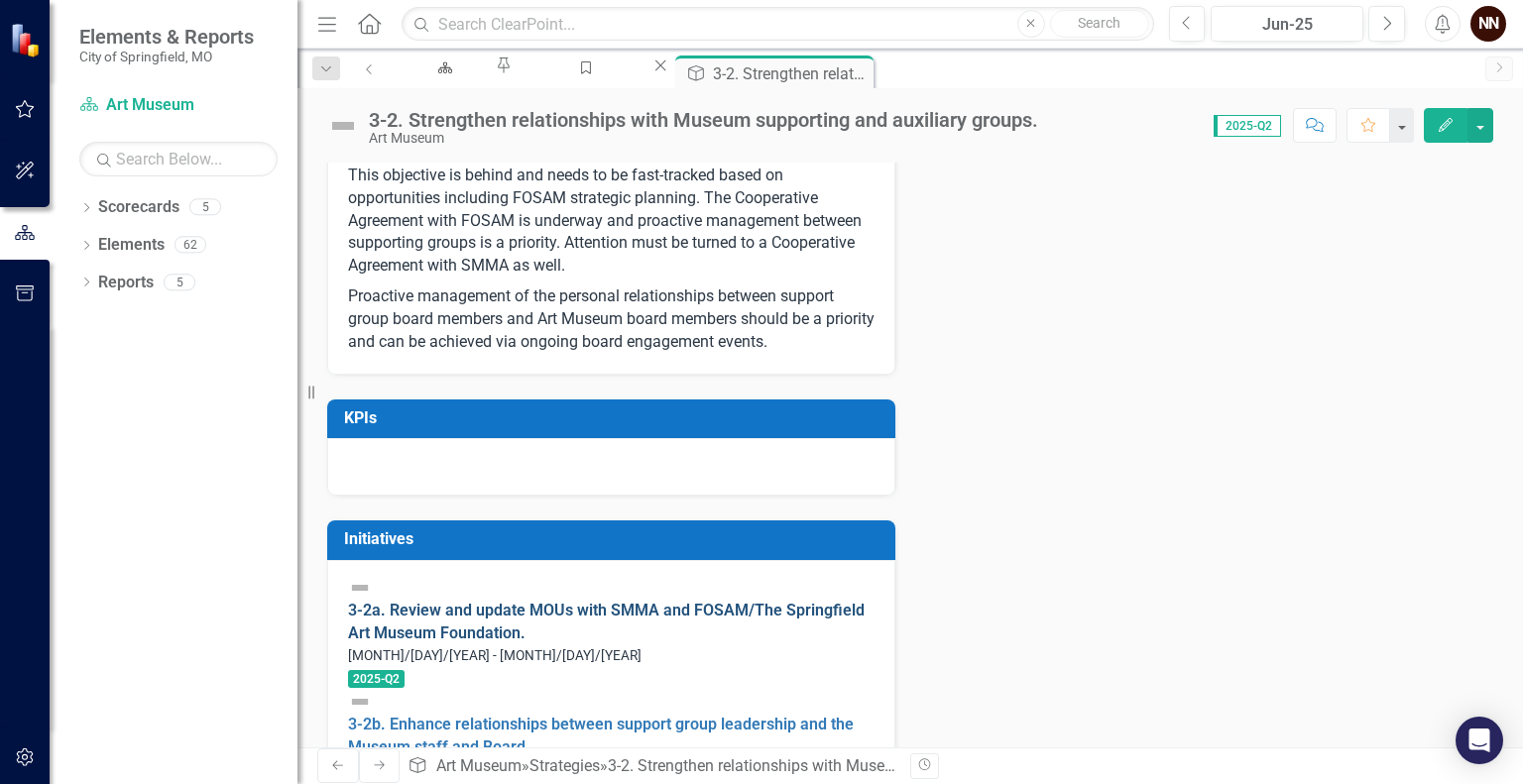 click on "3-2a. Review and update MOUs with SMMA and FOSAM/The Springfield Art Museum Foundation." at bounding box center [606, 621] 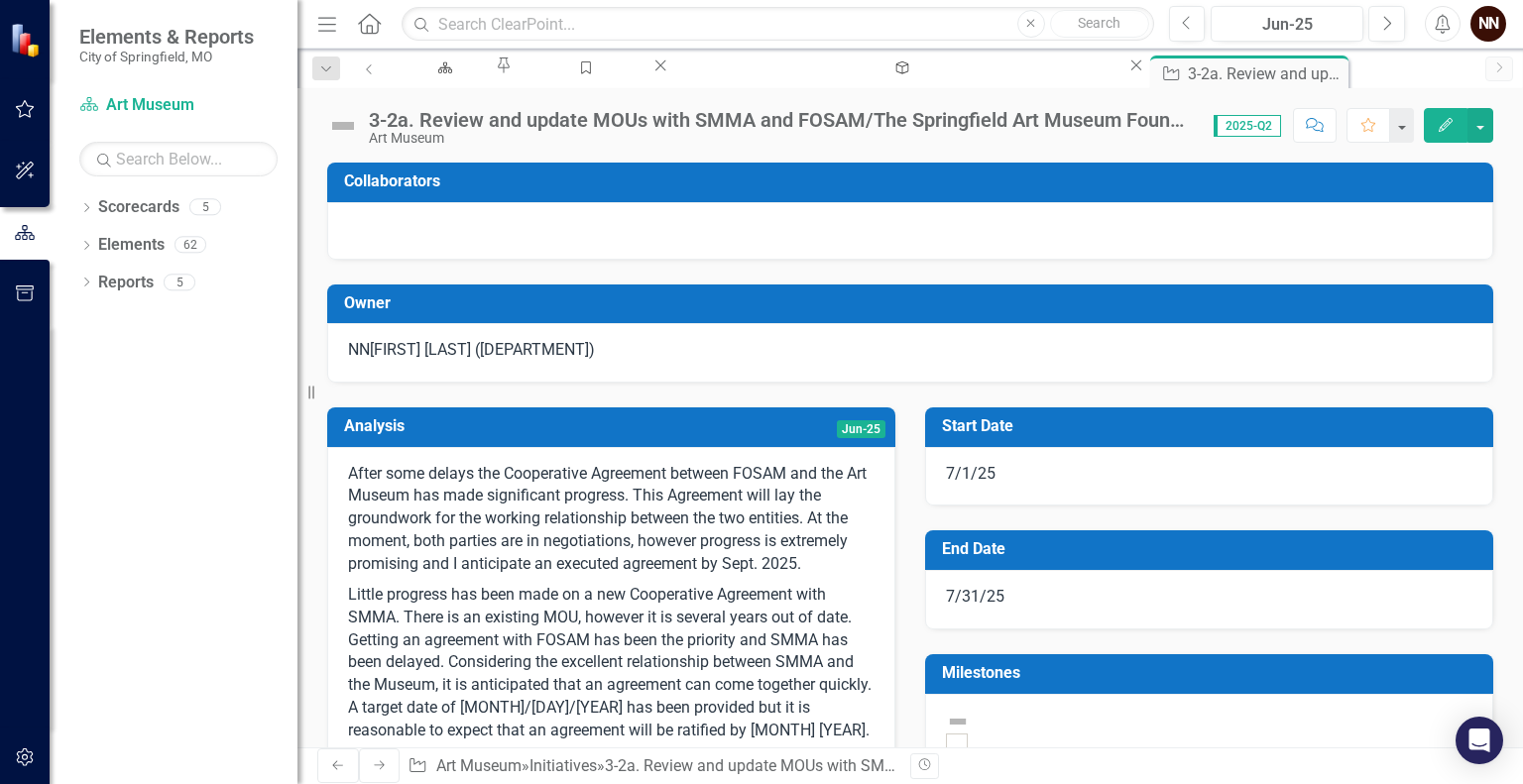 checkbox on "true" 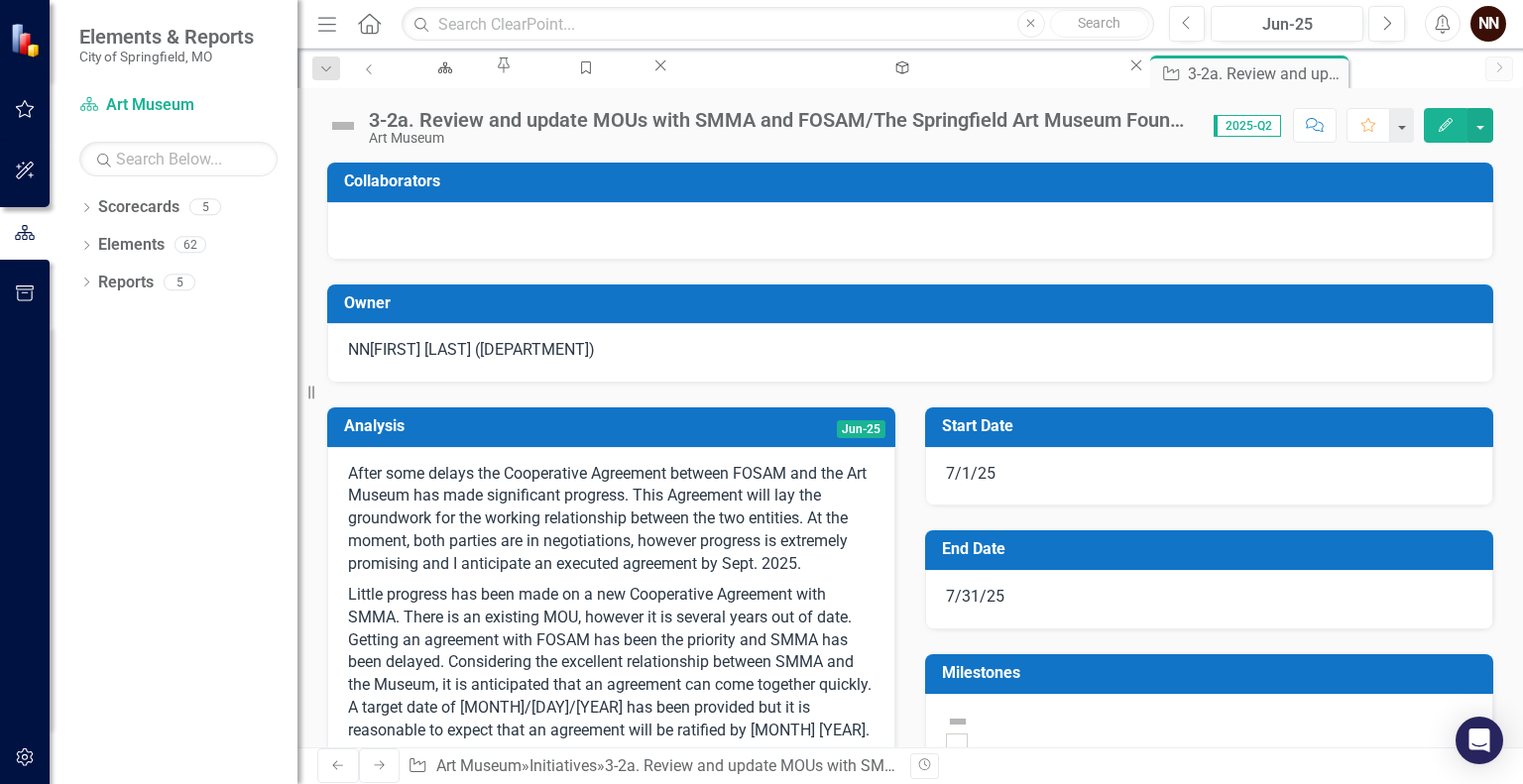 checkbox on "true" 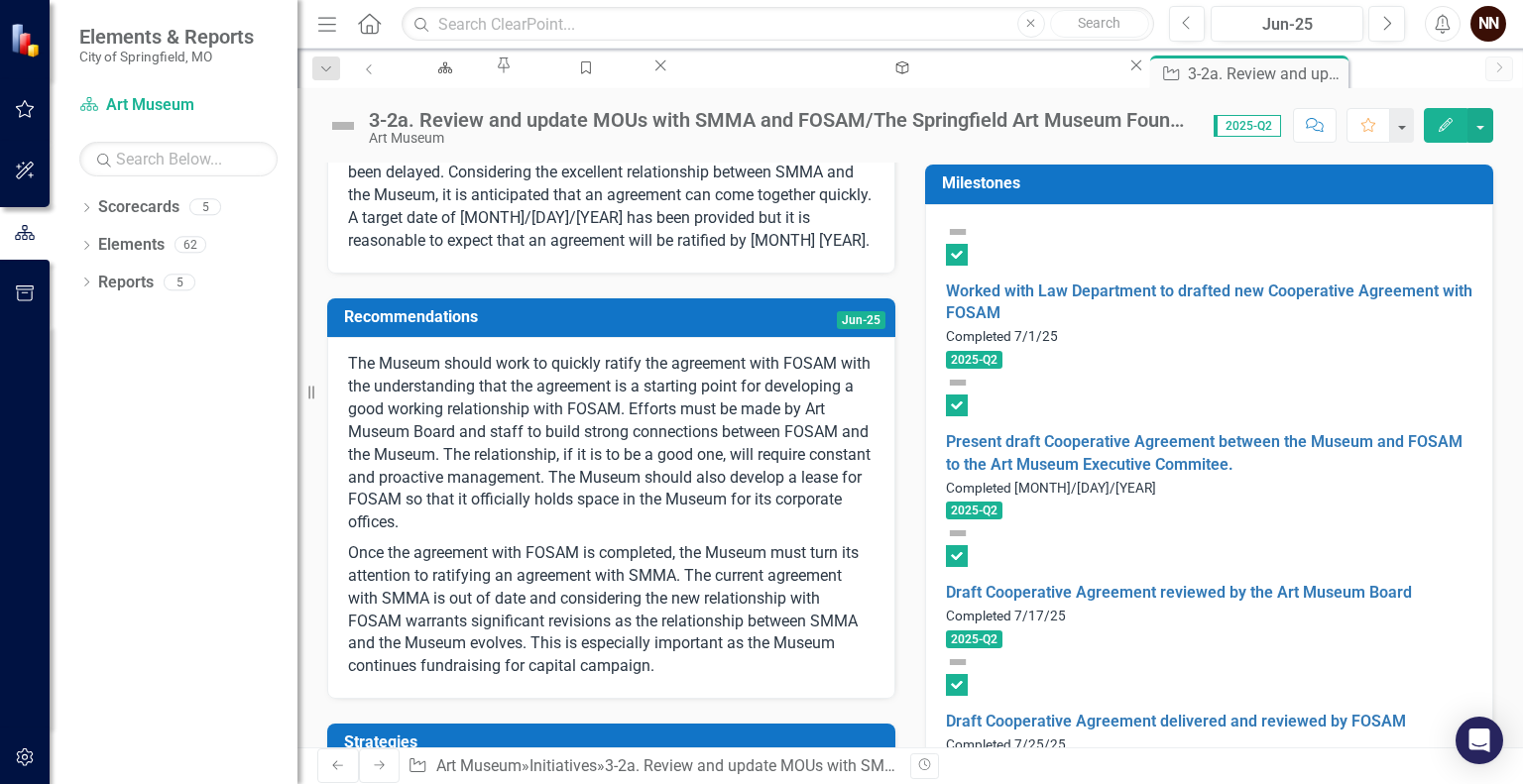 scroll, scrollTop: 495, scrollLeft: 0, axis: vertical 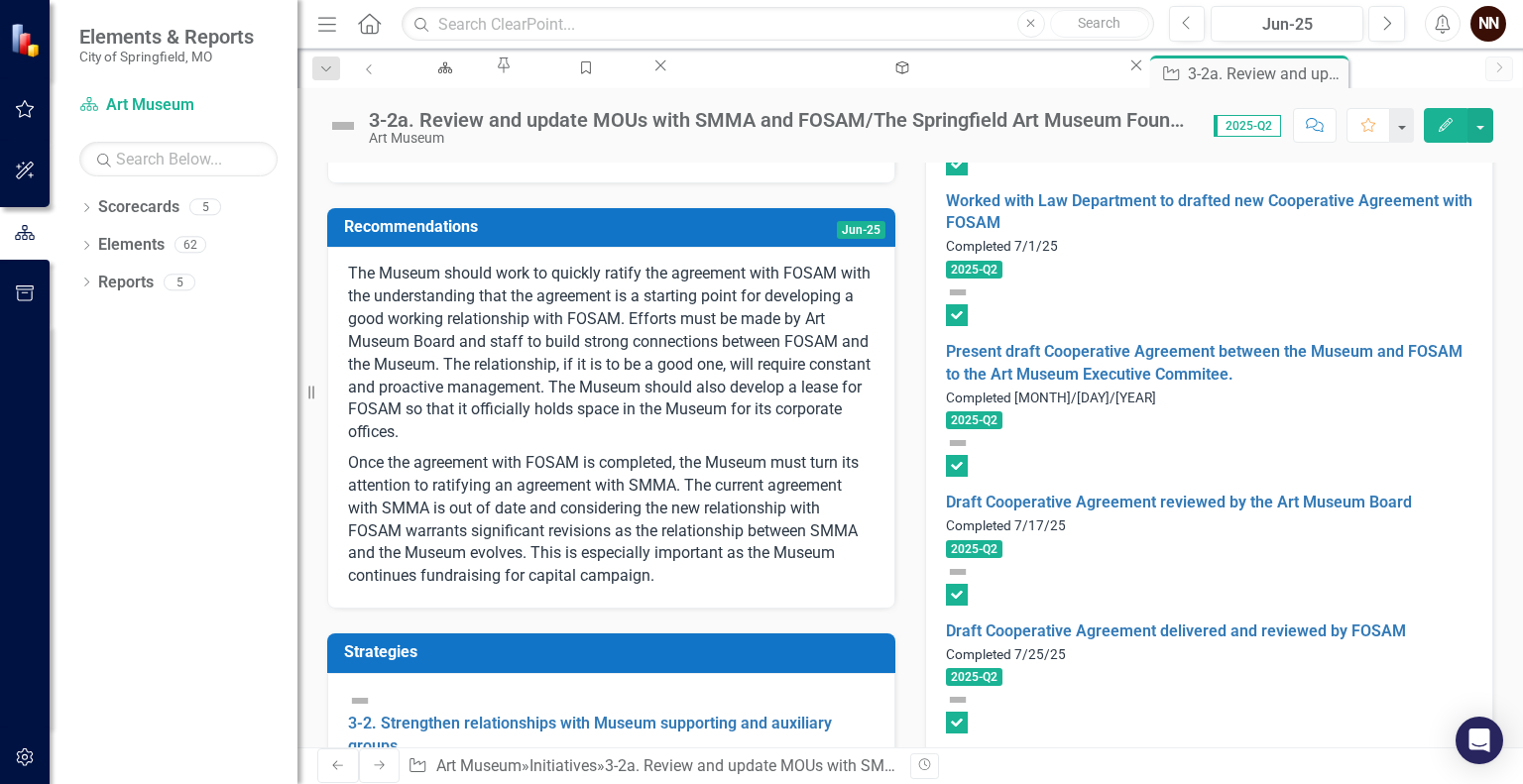 click on "Ratify new Cooperative Agreement with SMMA" at bounding box center [1113, 1144] 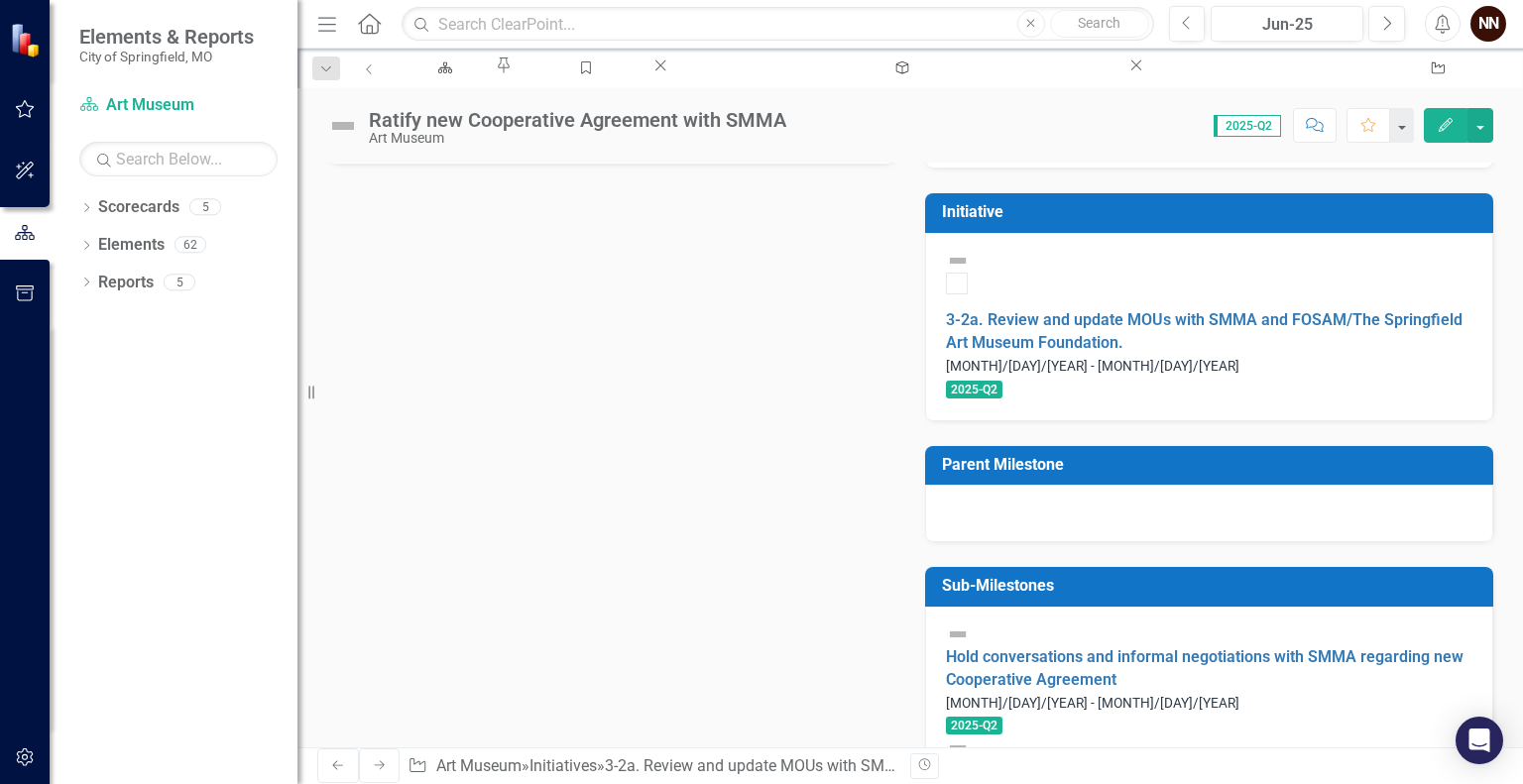 scroll, scrollTop: 464, scrollLeft: 0, axis: vertical 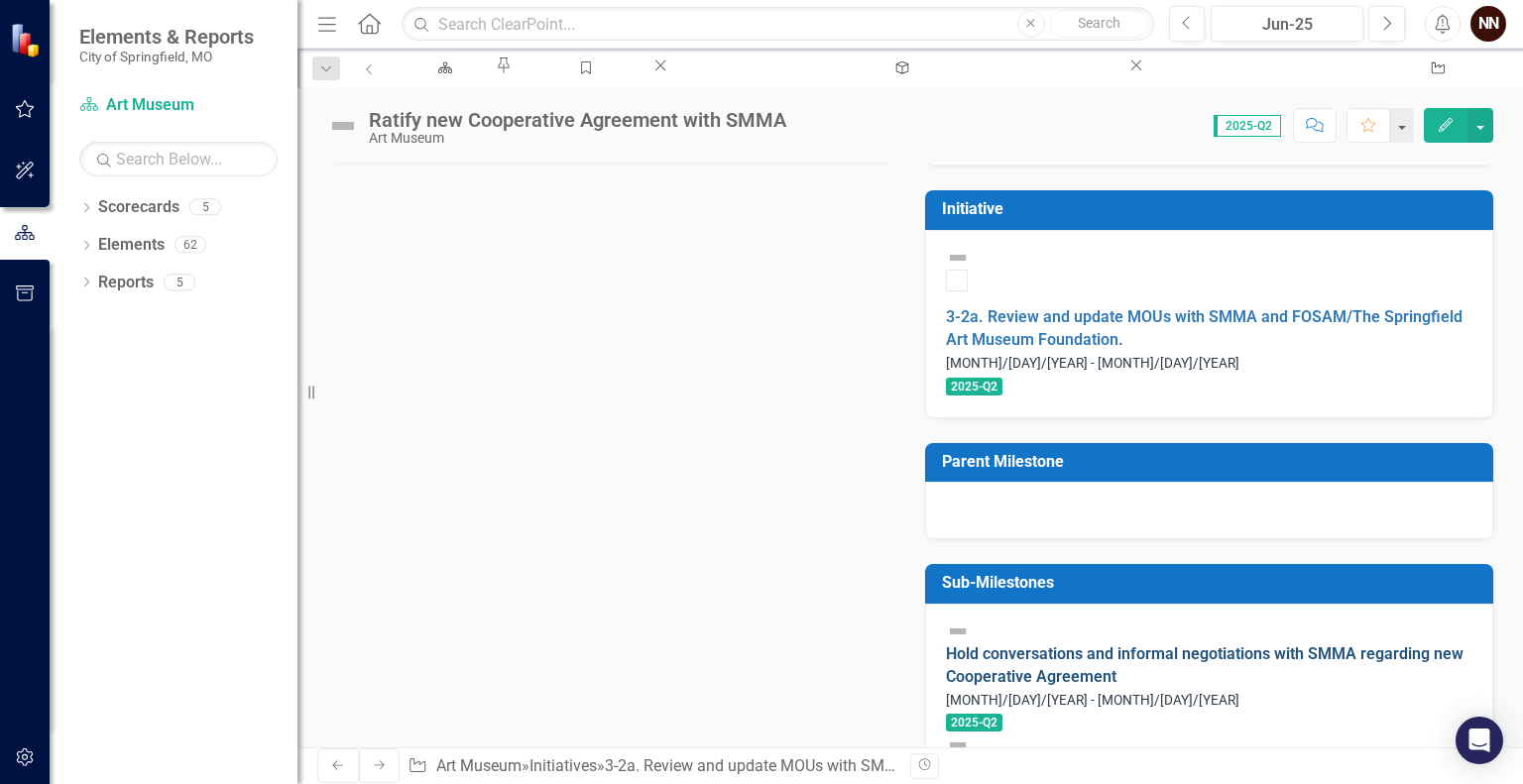 click on "Hold conversations and informal negotiations with SMMA regarding new Cooperative Agreement" at bounding box center (1205, 665) 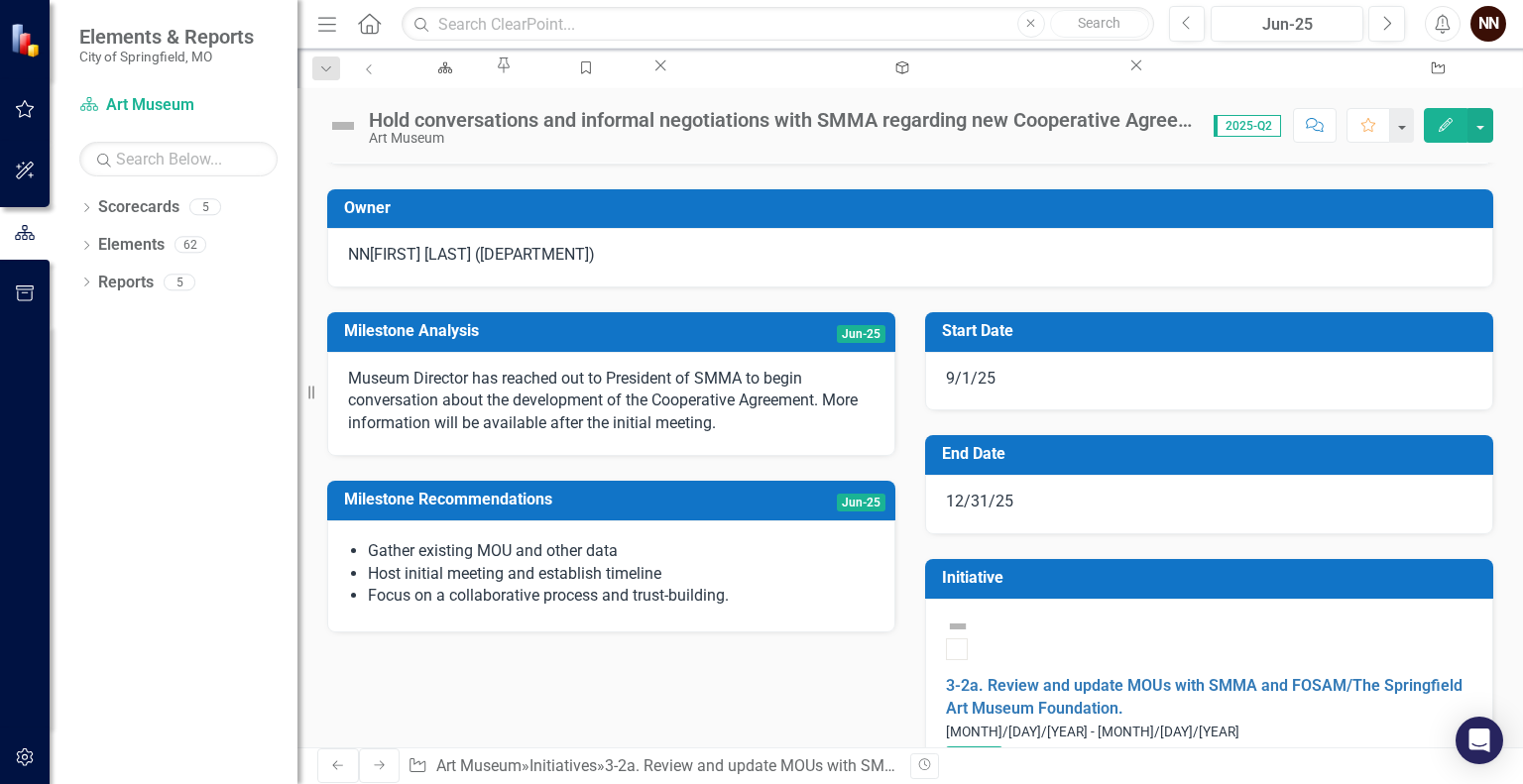 scroll, scrollTop: 0, scrollLeft: 0, axis: both 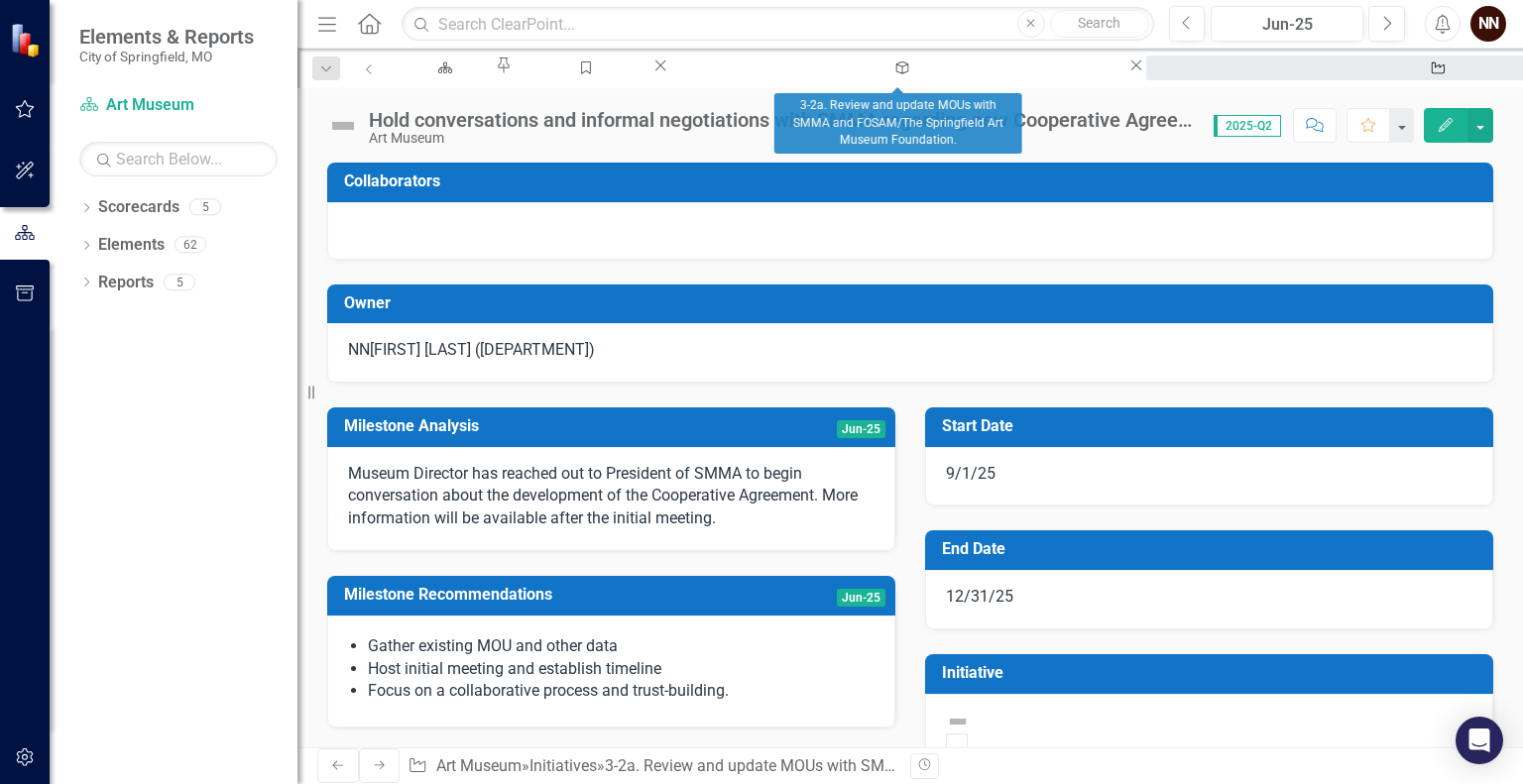 click on "3-2a. Review and update MOUs with SMMA and FOSAM/The Springfield Art Museum Foundation." at bounding box center [1434, 86] 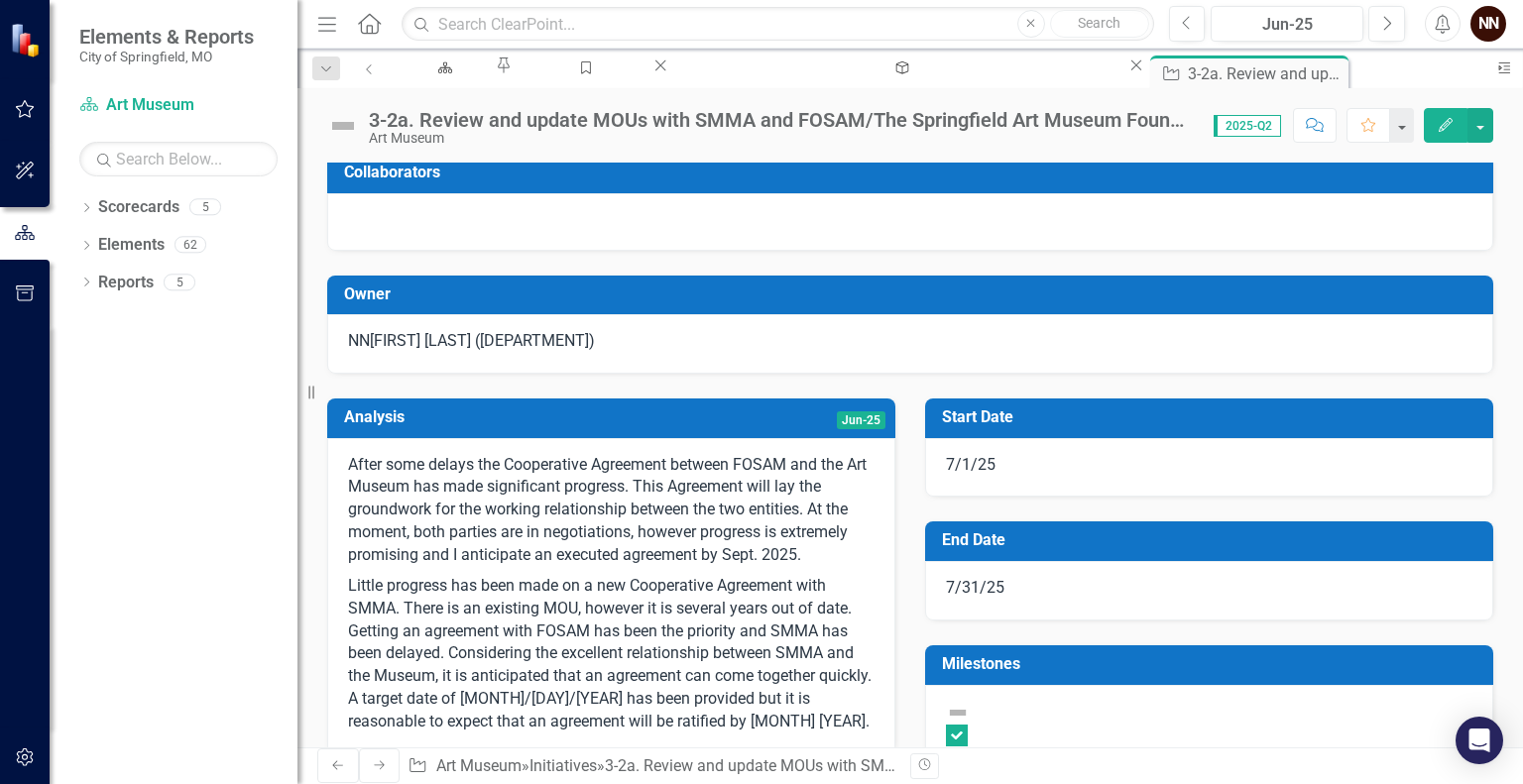 scroll, scrollTop: 0, scrollLeft: 0, axis: both 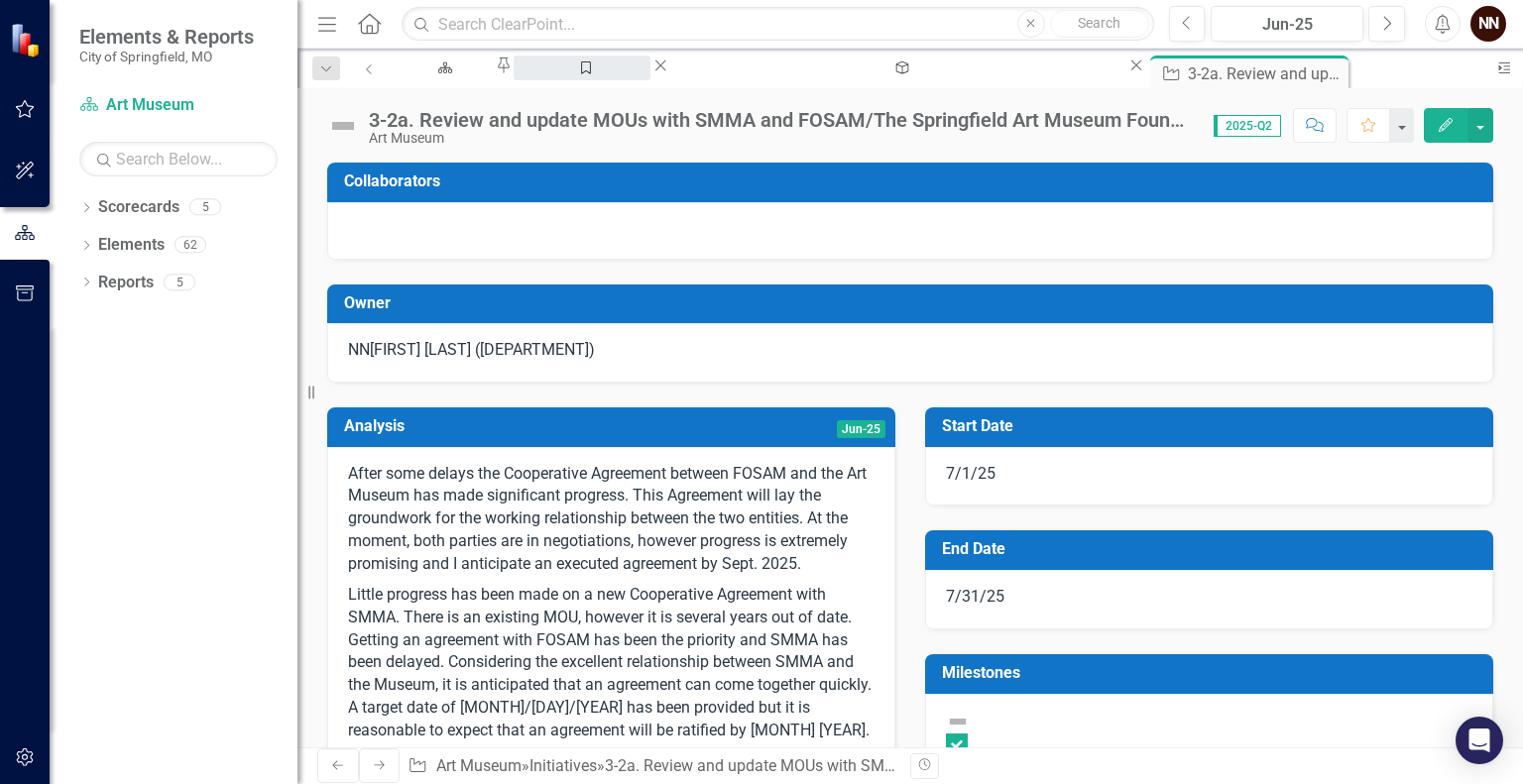 drag, startPoint x: 598, startPoint y: 88, endPoint x: 606, endPoint y: 76, distance: 14.422205 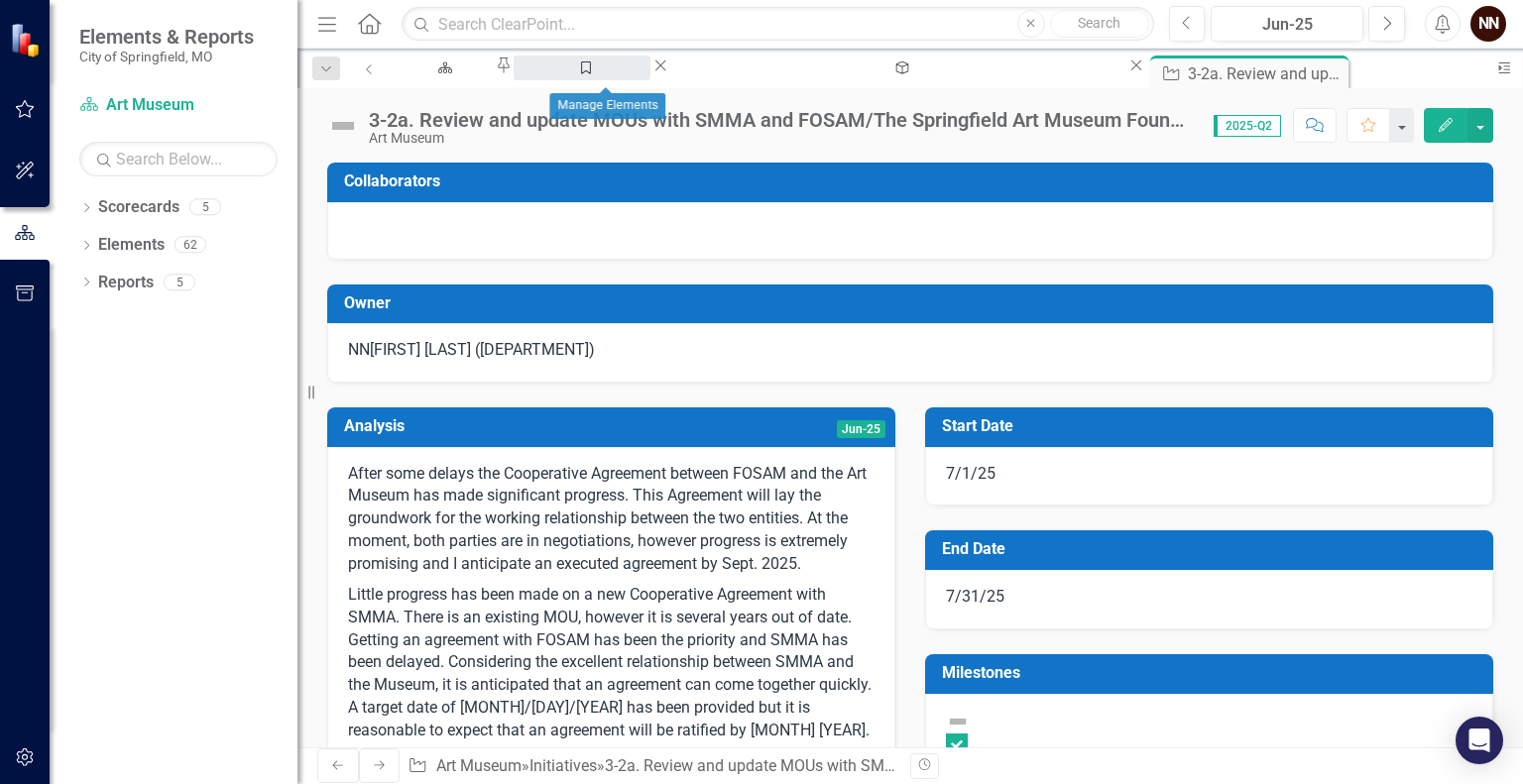 drag, startPoint x: 606, startPoint y: 76, endPoint x: 570, endPoint y: 61, distance: 39 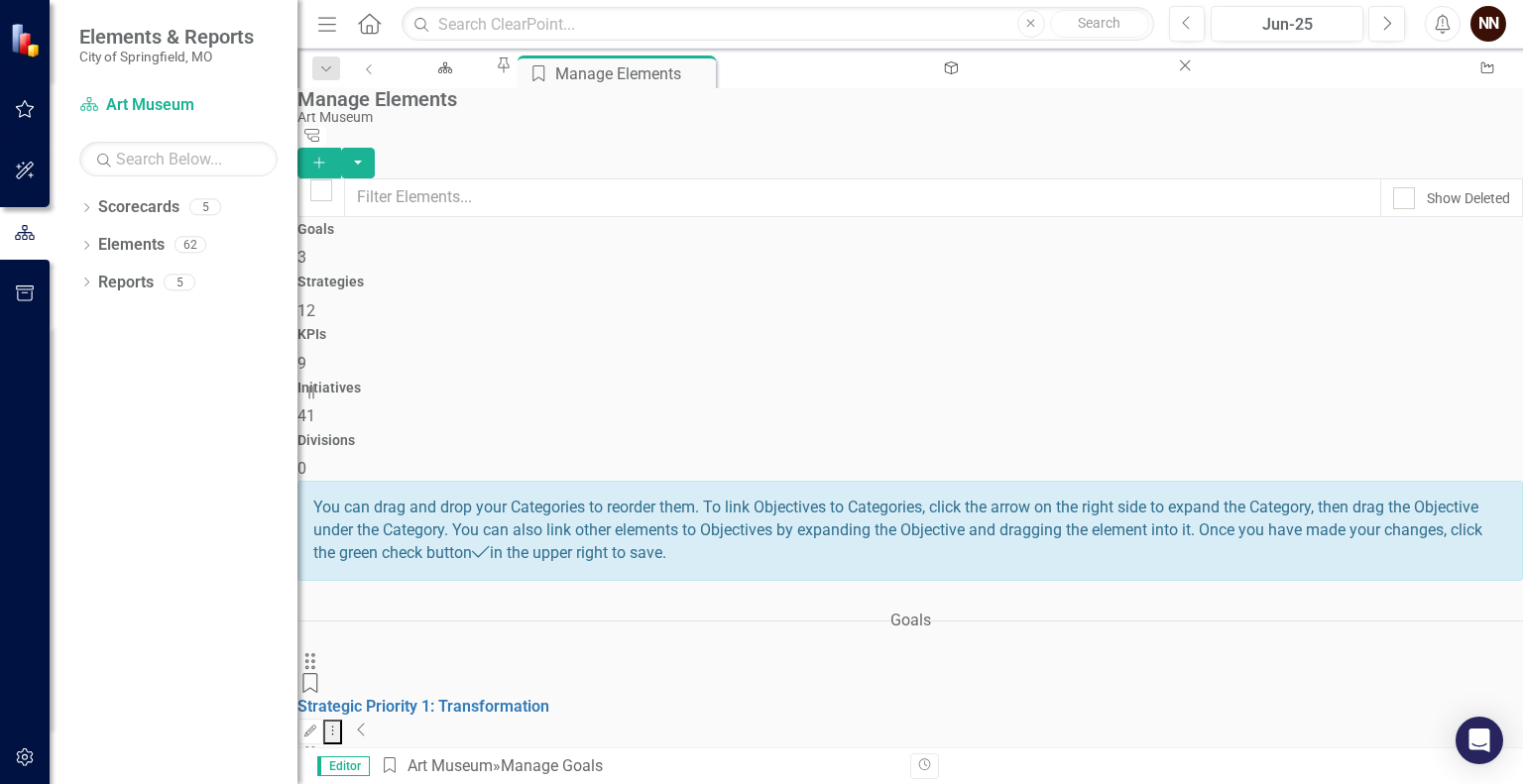 click on "Collapse" 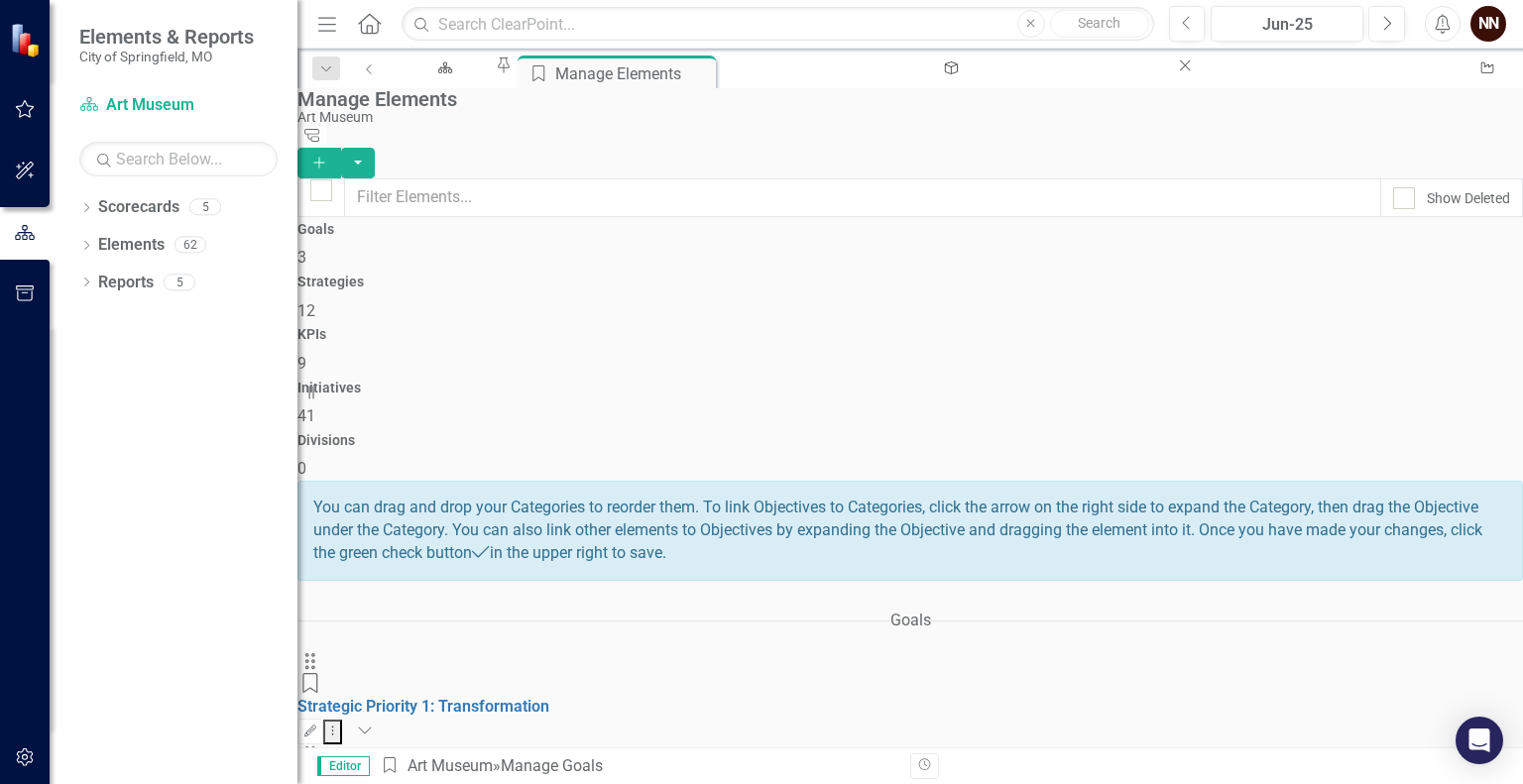 click on "1-1. Plan for and sustain service to the community while the building is under construction." at bounding box center (621, 800) 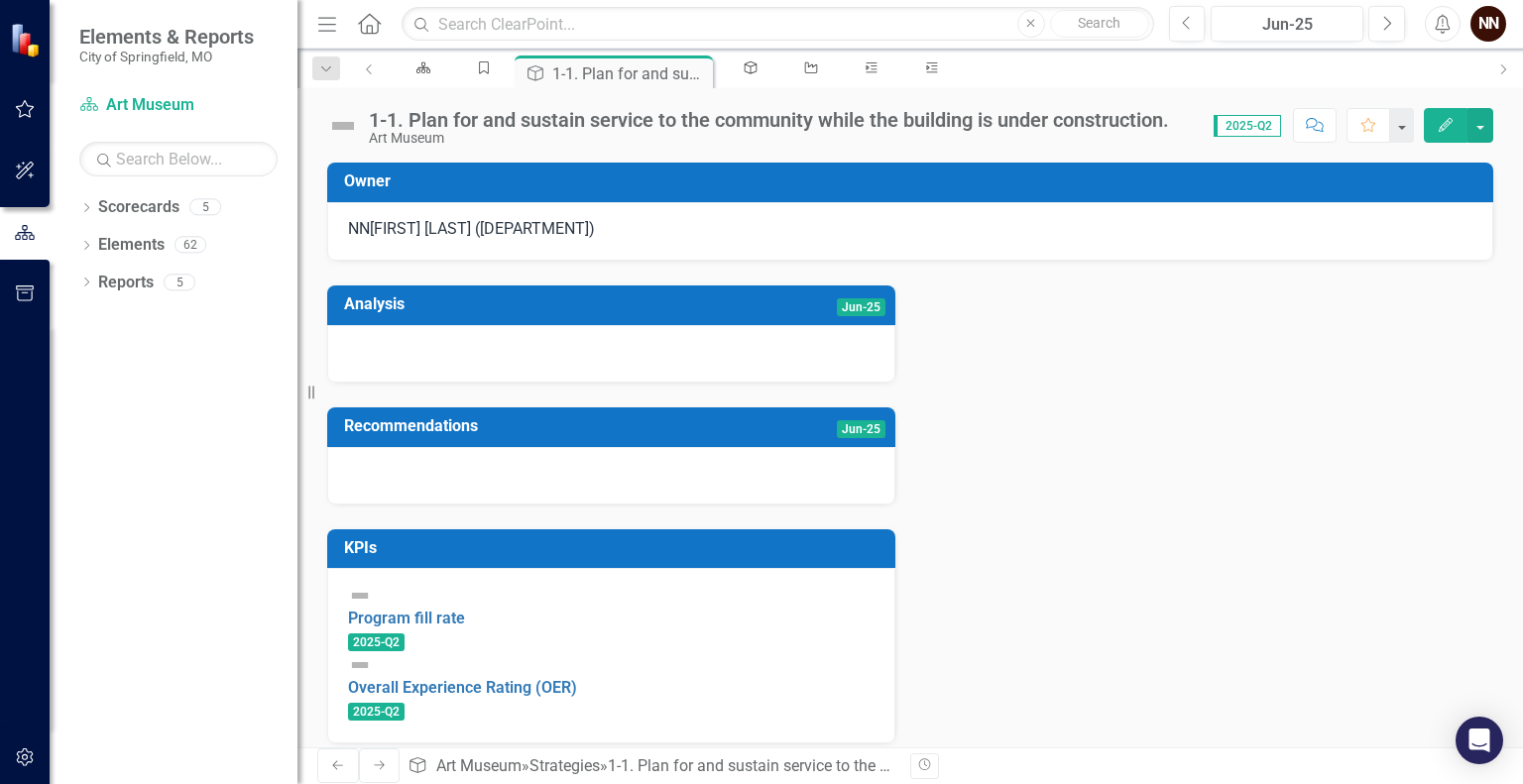 click on "Analysis [MONTH]-[YEAR]" at bounding box center [611, 305] 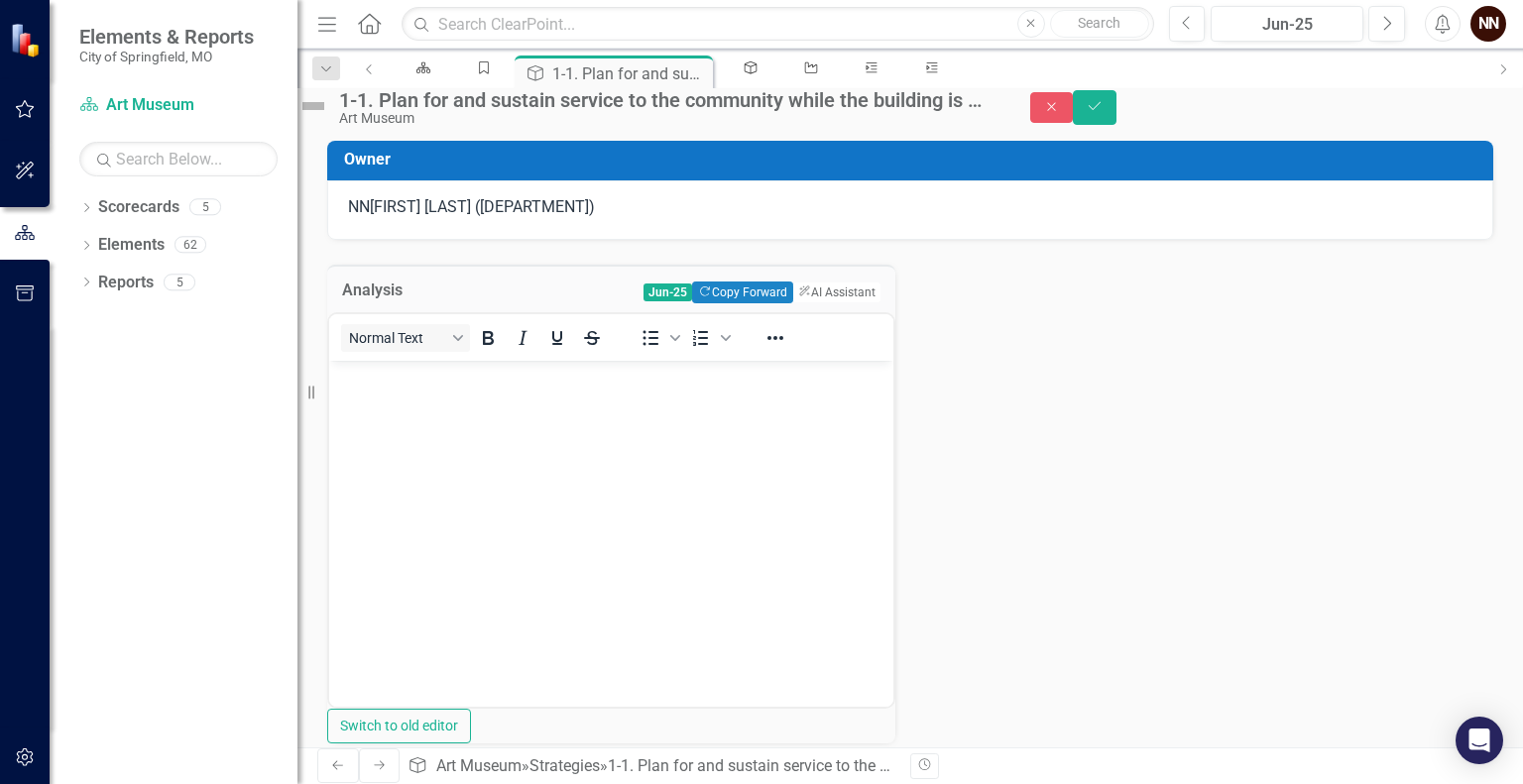 scroll, scrollTop: 0, scrollLeft: 0, axis: both 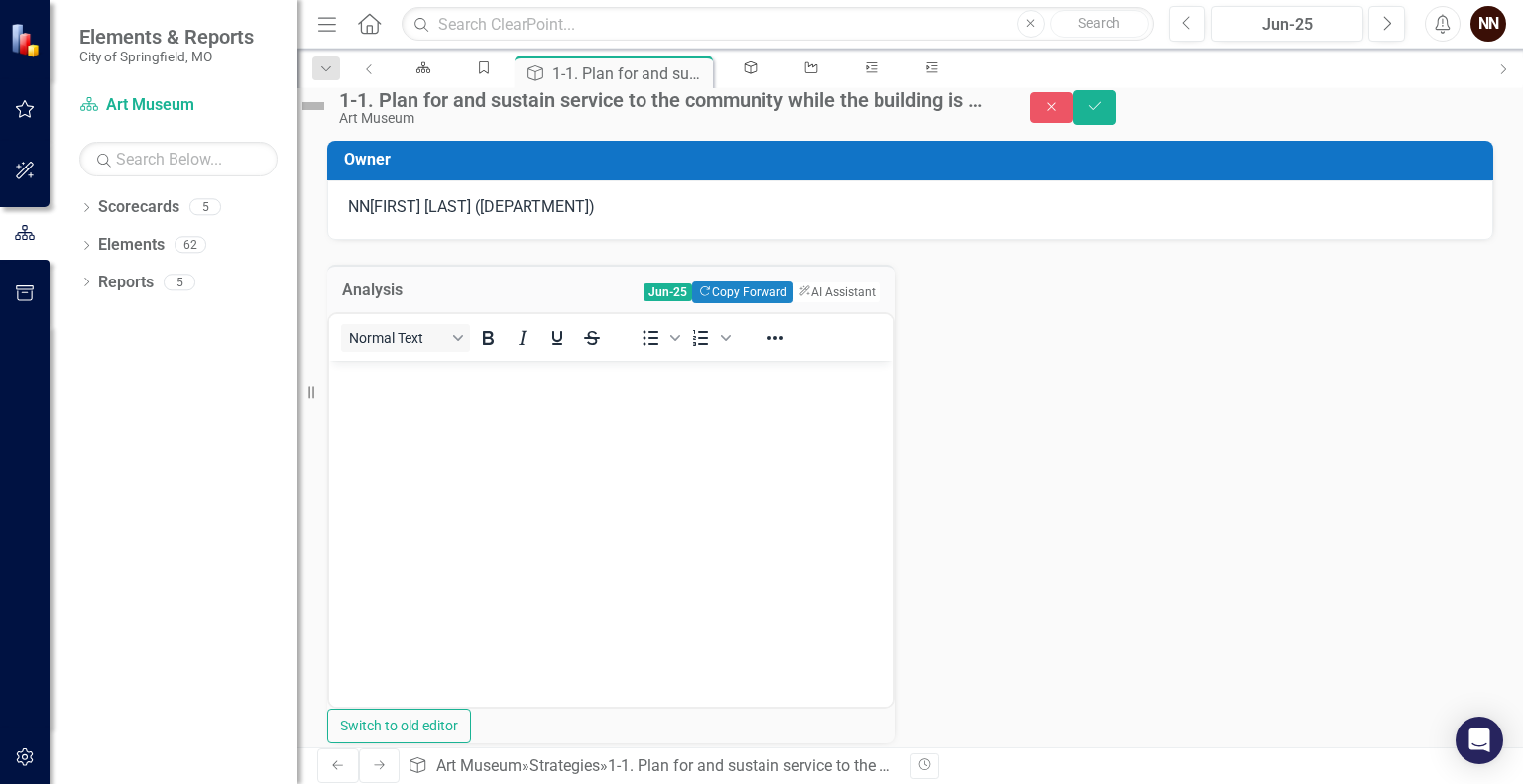 click at bounding box center [611, 509] 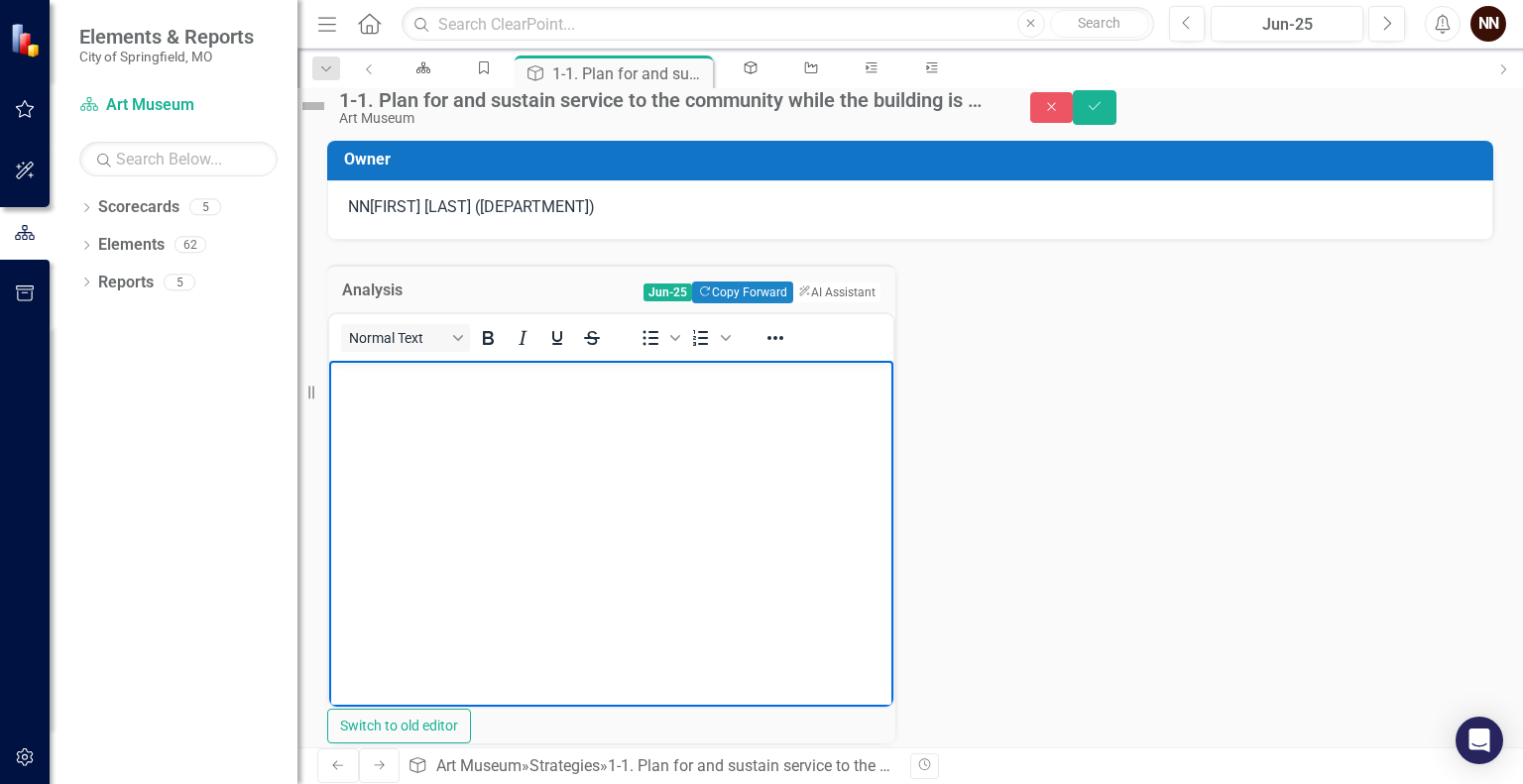 type 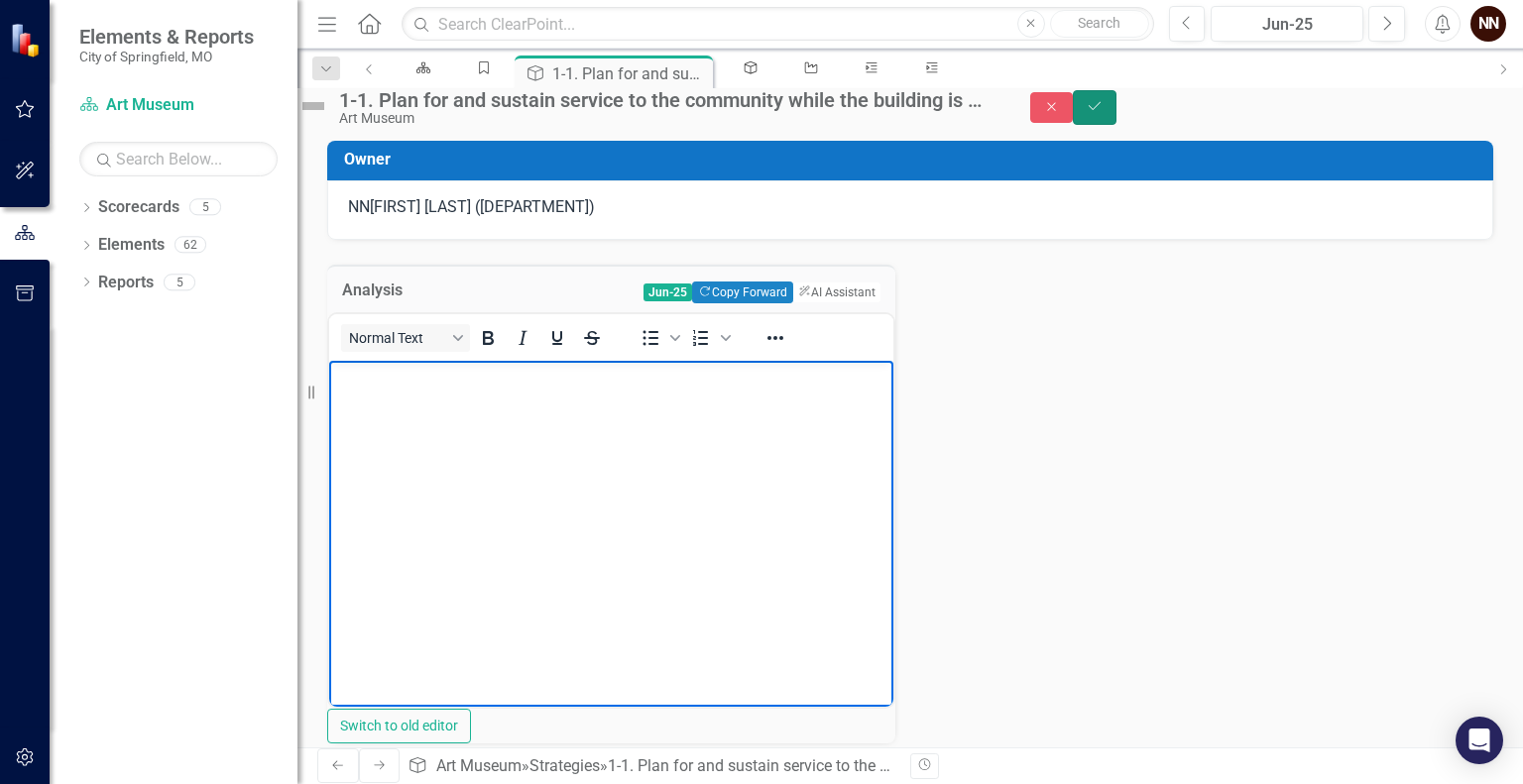 click on "Save" 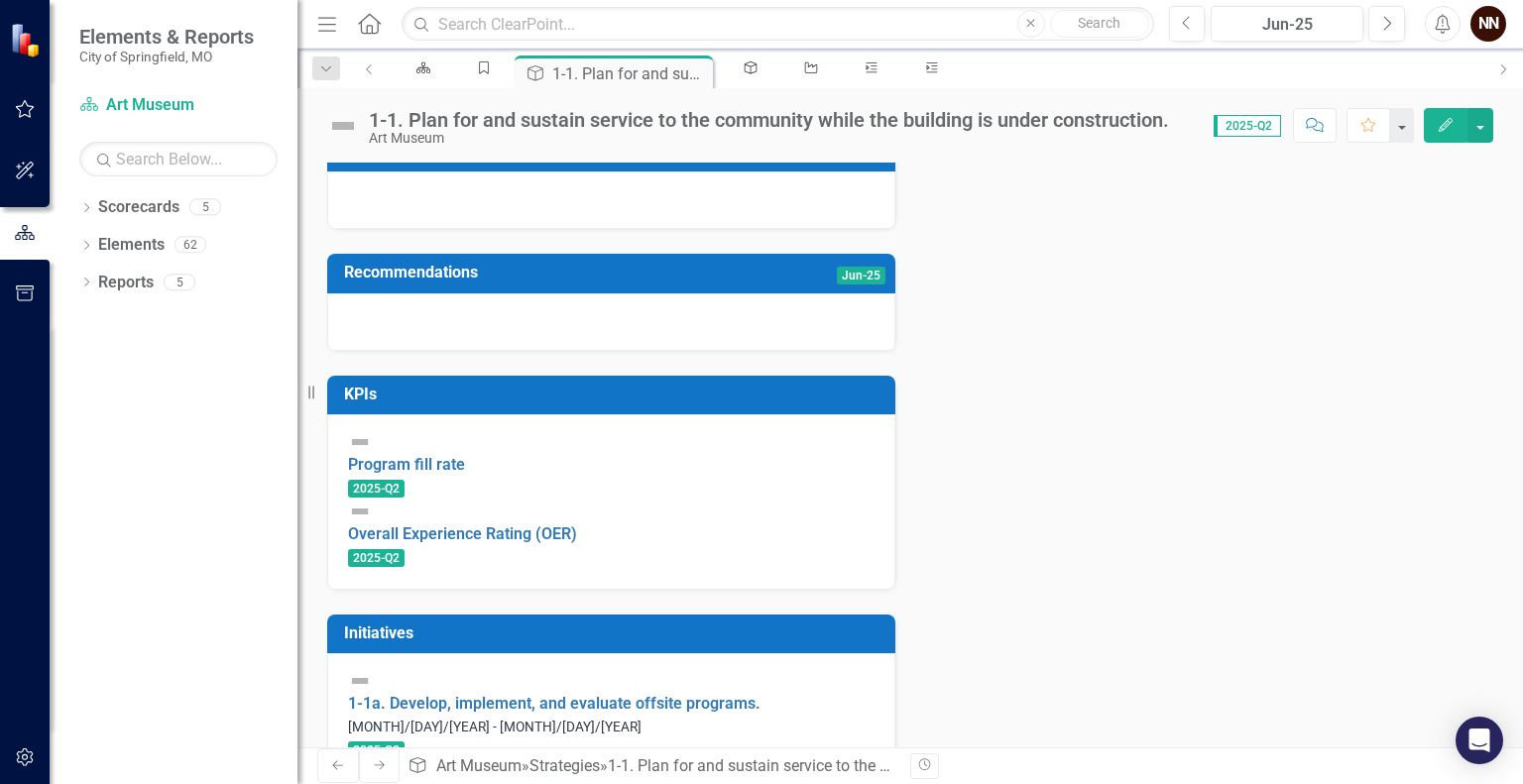 scroll, scrollTop: 248, scrollLeft: 0, axis: vertical 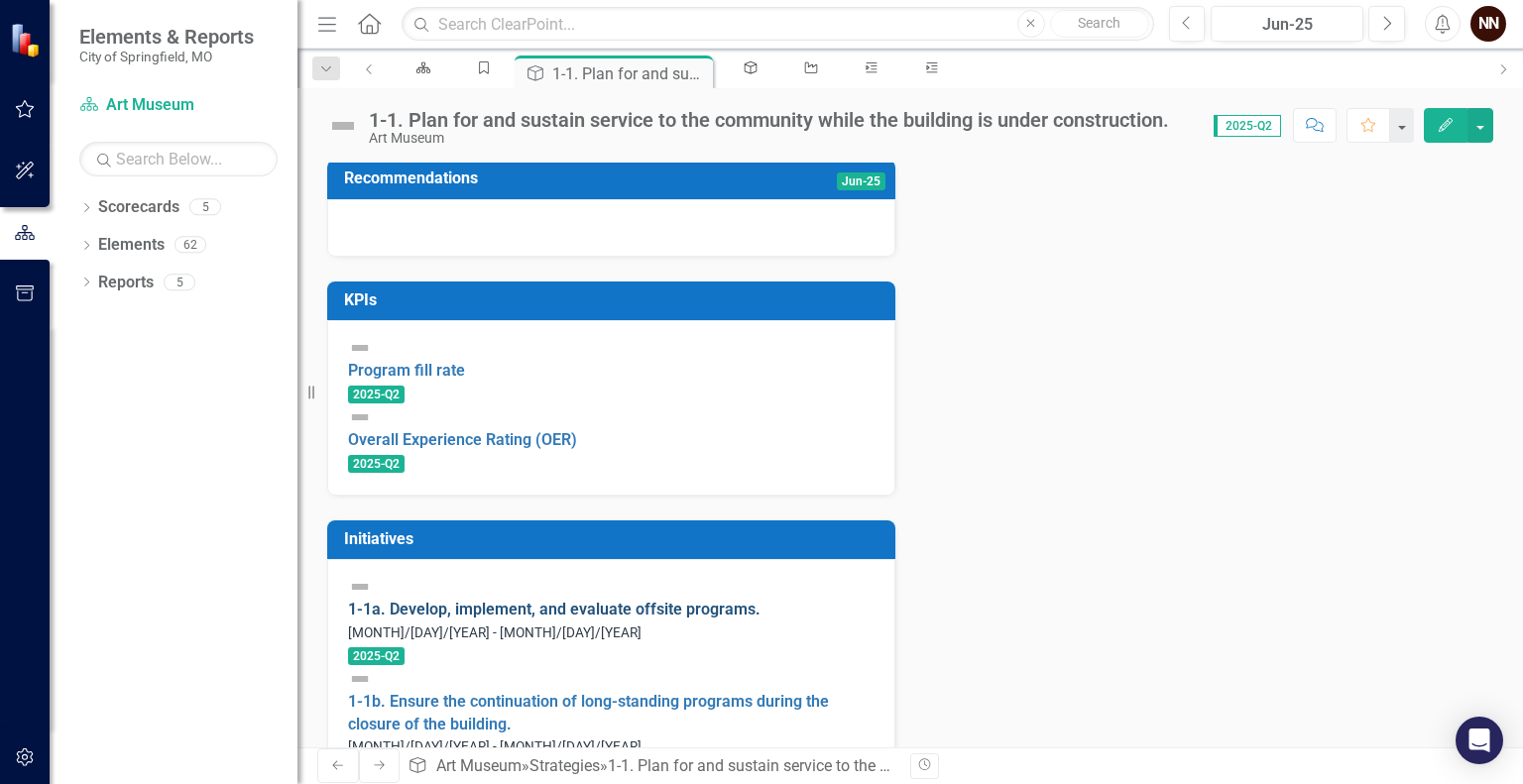 click on "1-1a. Develop, implement, and evaluate offsite programs." at bounding box center [554, 609] 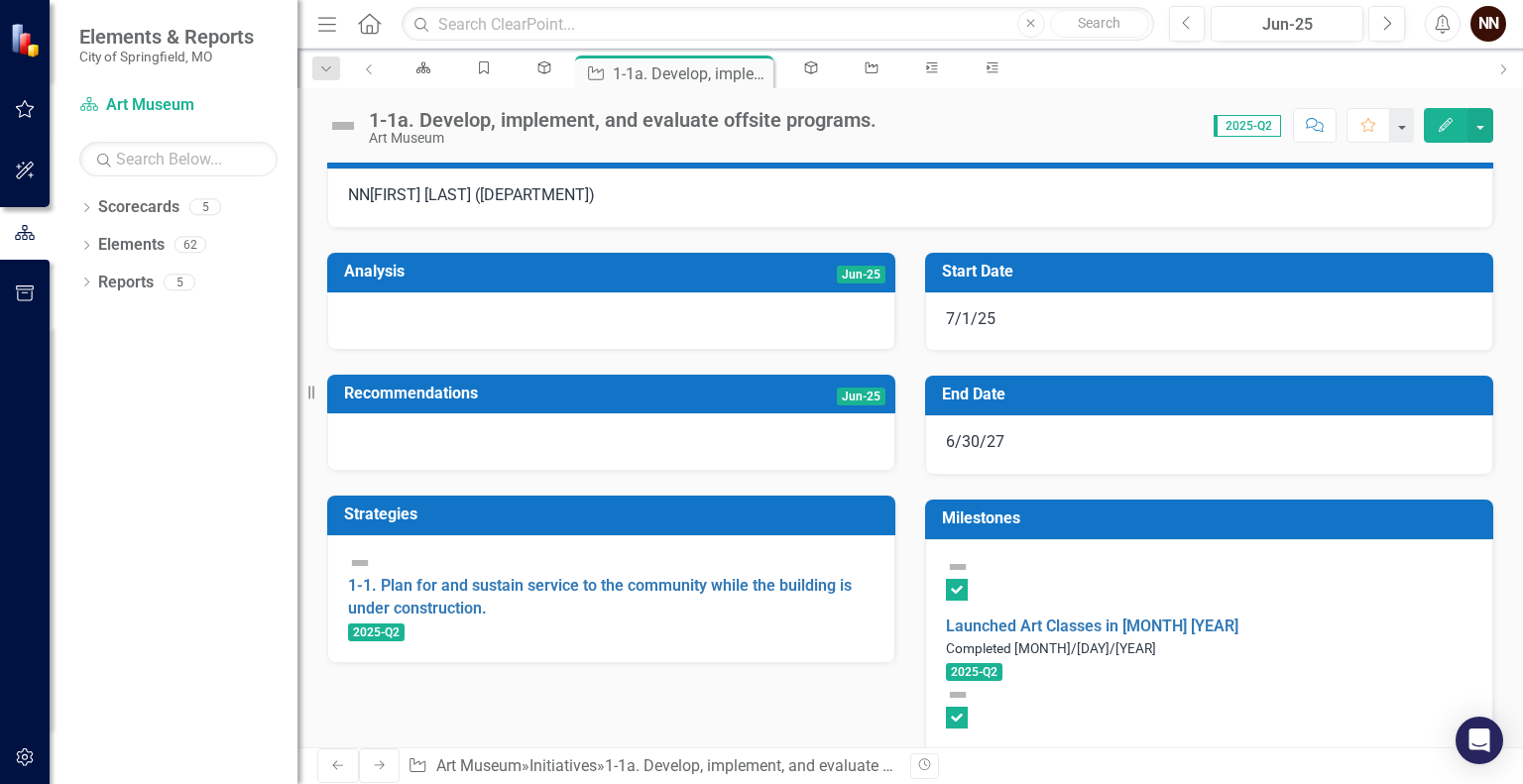 scroll, scrollTop: 156, scrollLeft: 0, axis: vertical 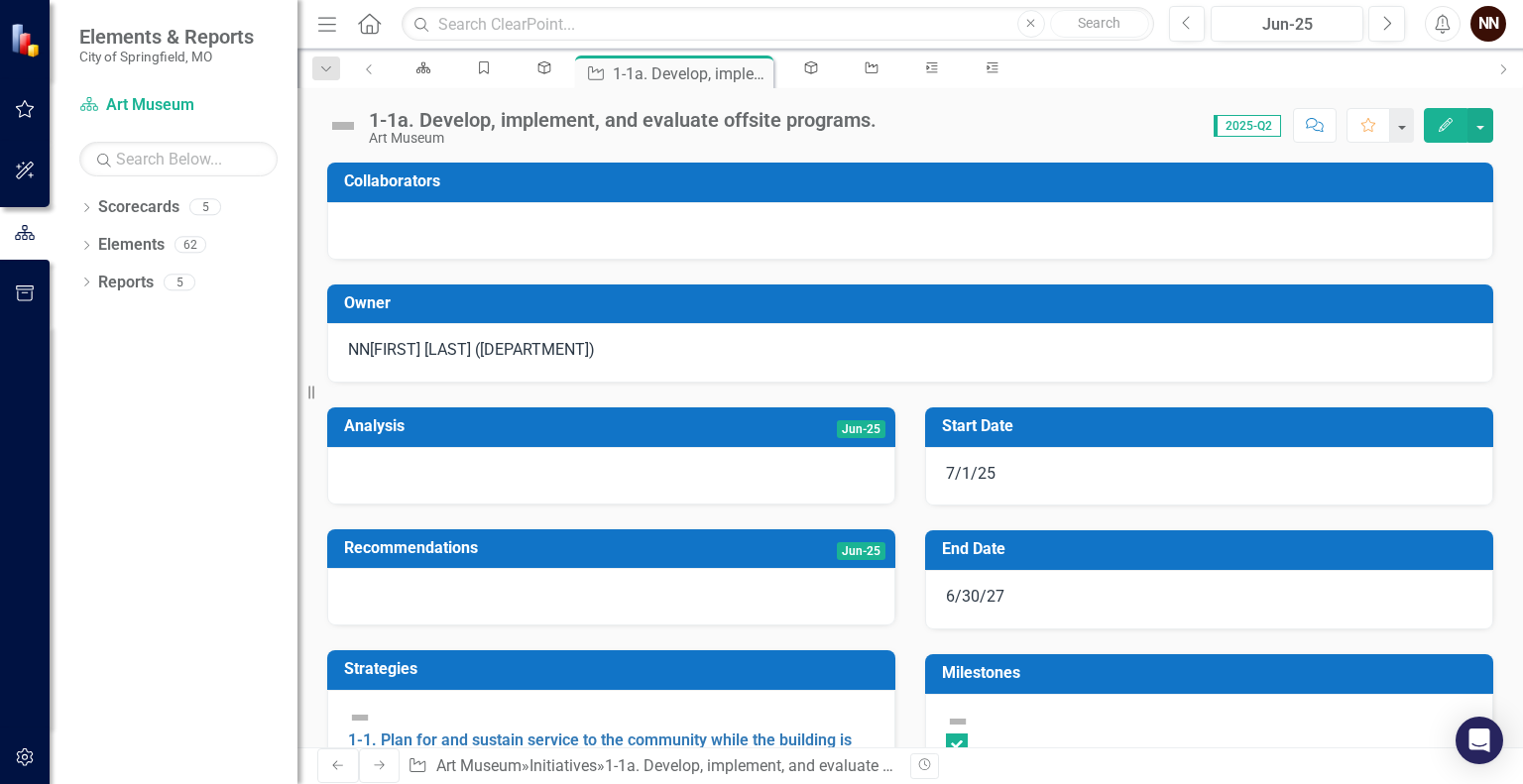 drag, startPoint x: 1519, startPoint y: 186, endPoint x: 26, endPoint y: 300, distance: 1497.346 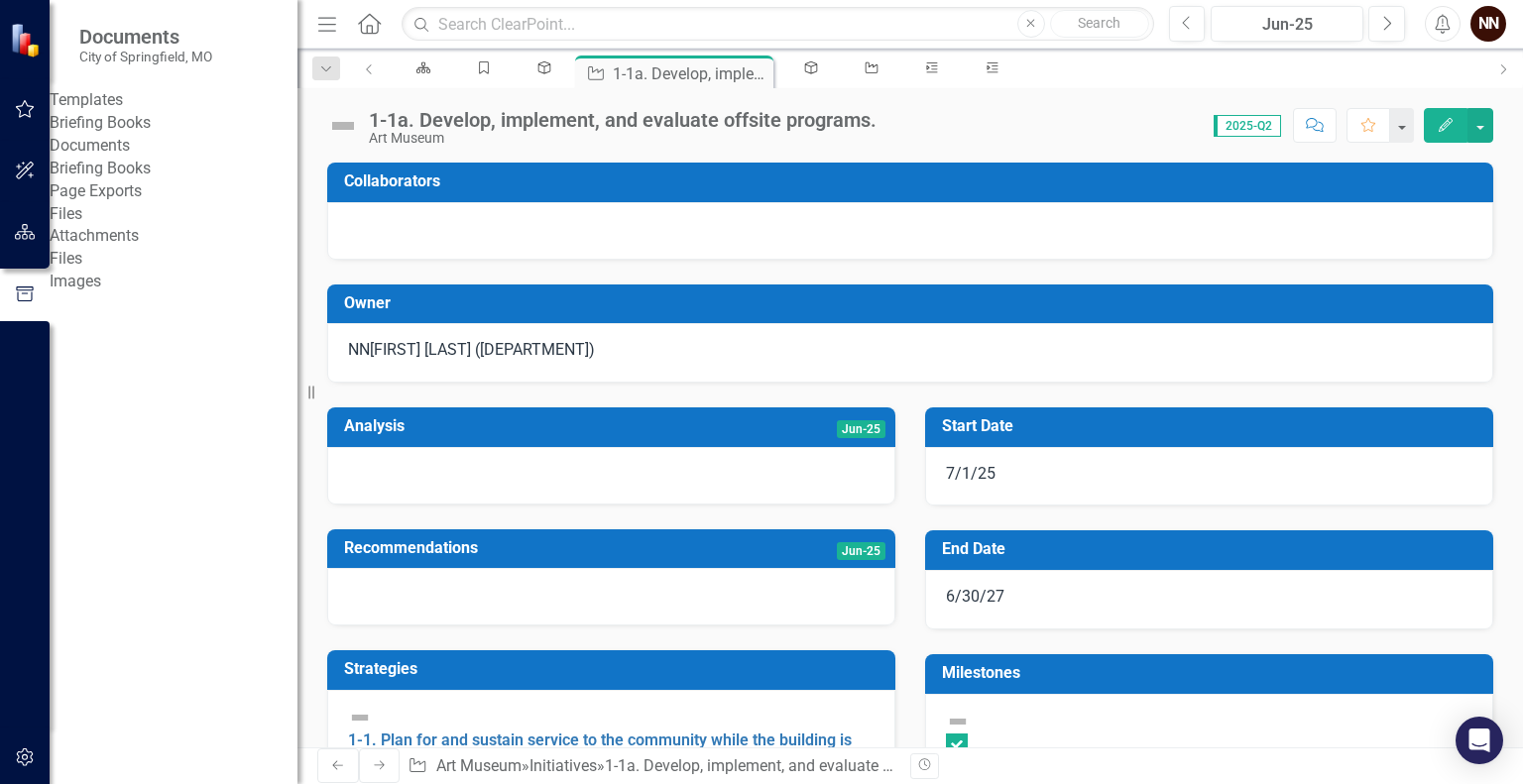 click on "Briefing Books" at bounding box center [174, 168] 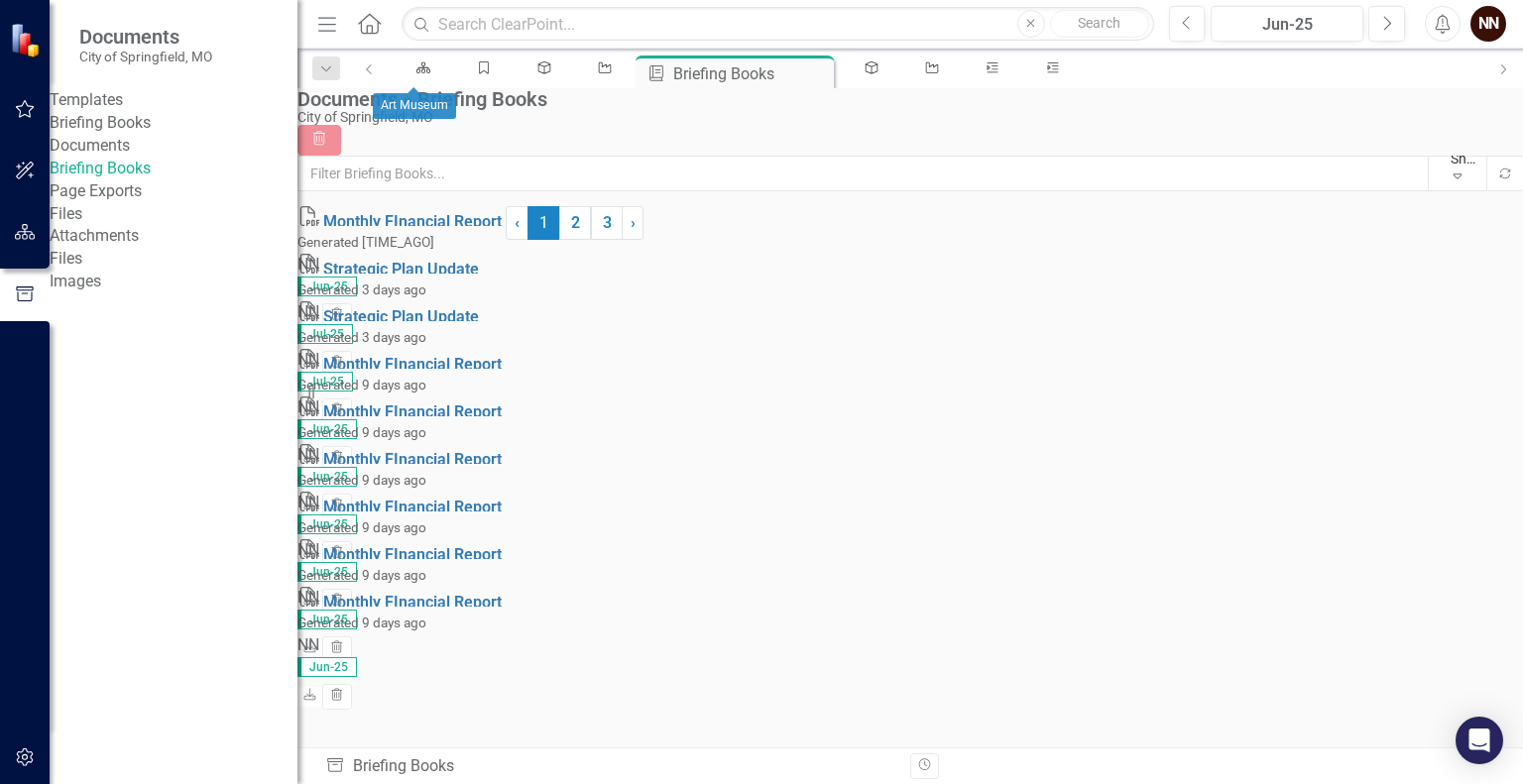 click on "Scorecard" at bounding box center [419, 67] 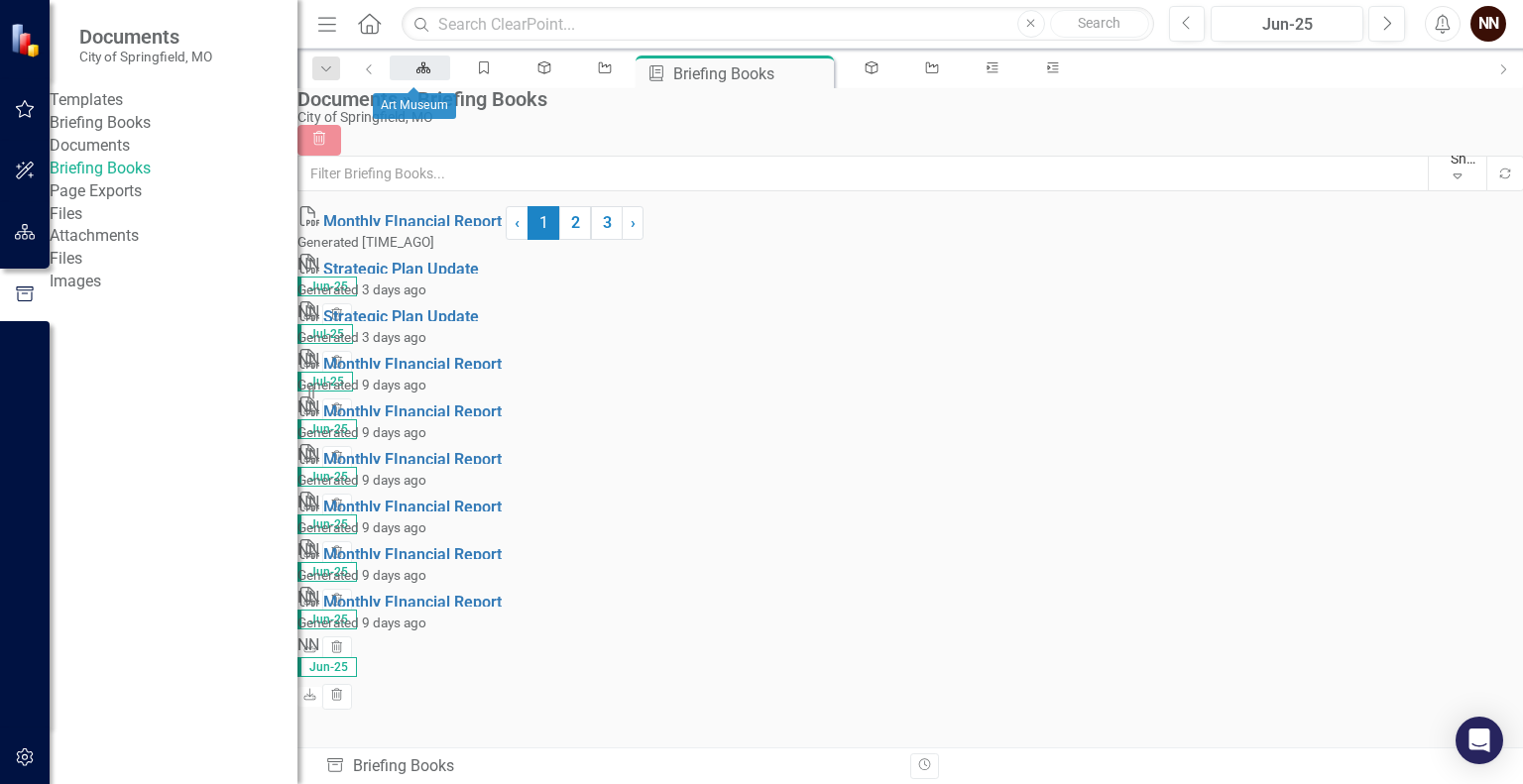 click on "Scorecard" 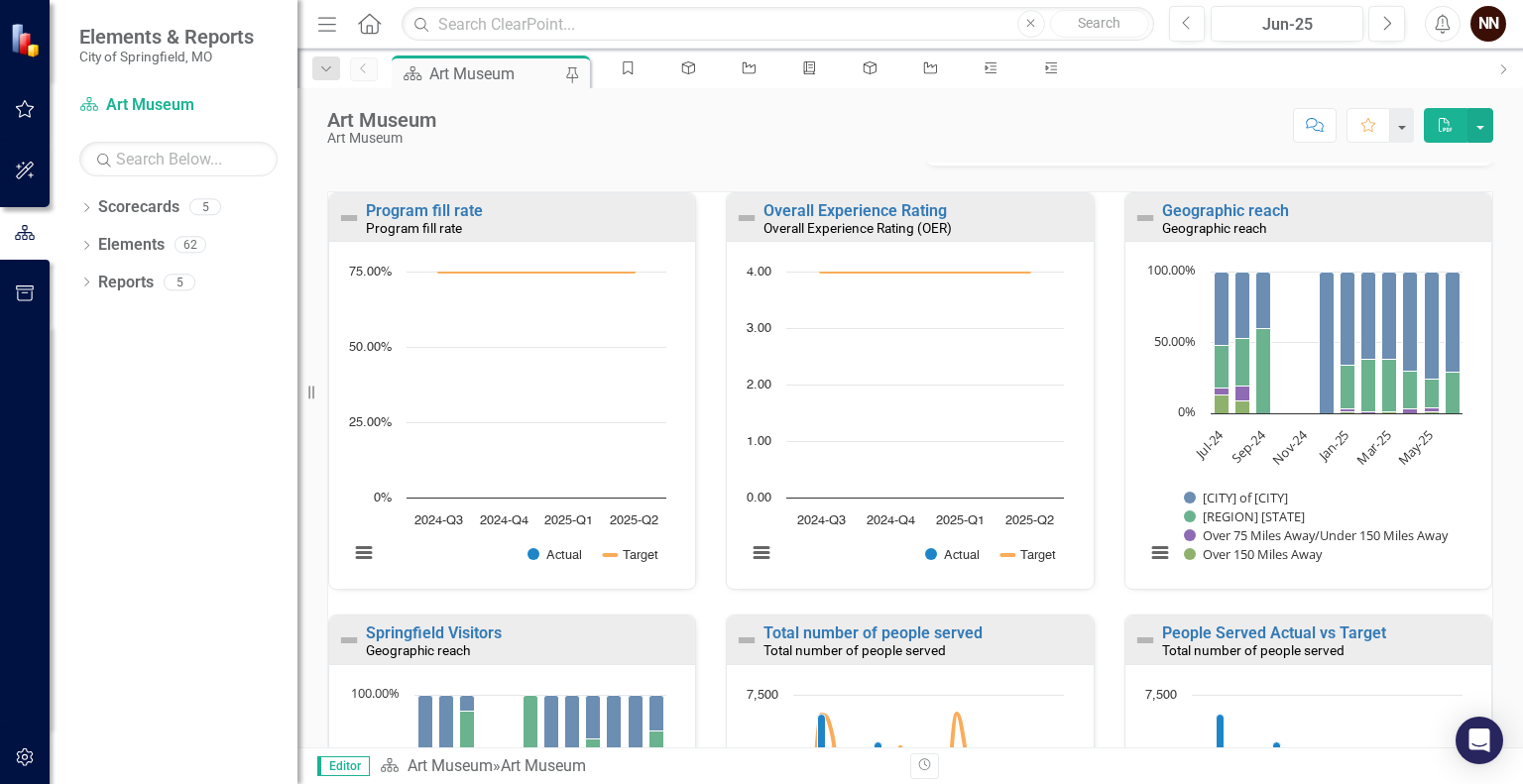 scroll, scrollTop: 198, scrollLeft: 0, axis: vertical 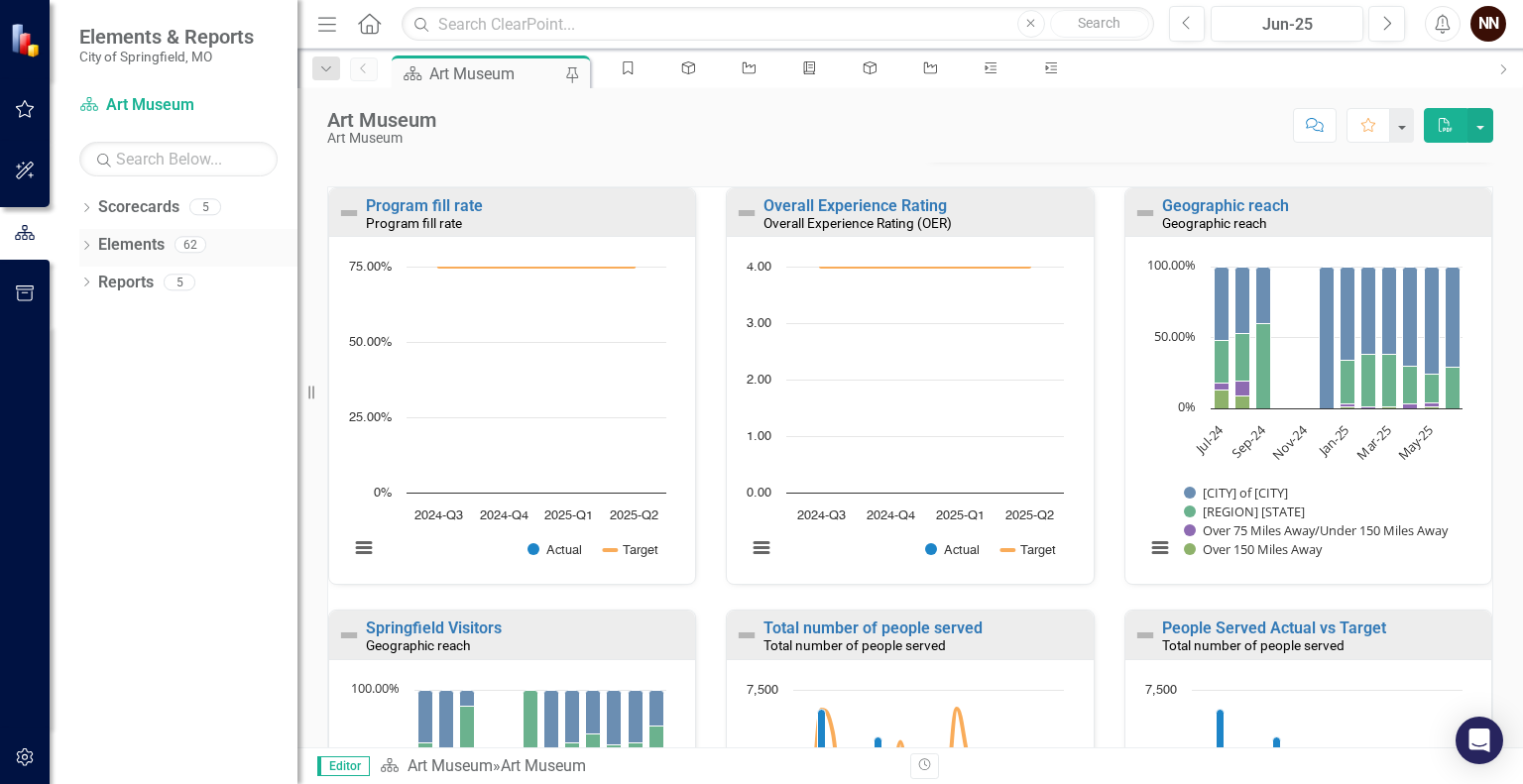click on "Elements" at bounding box center [131, 245] 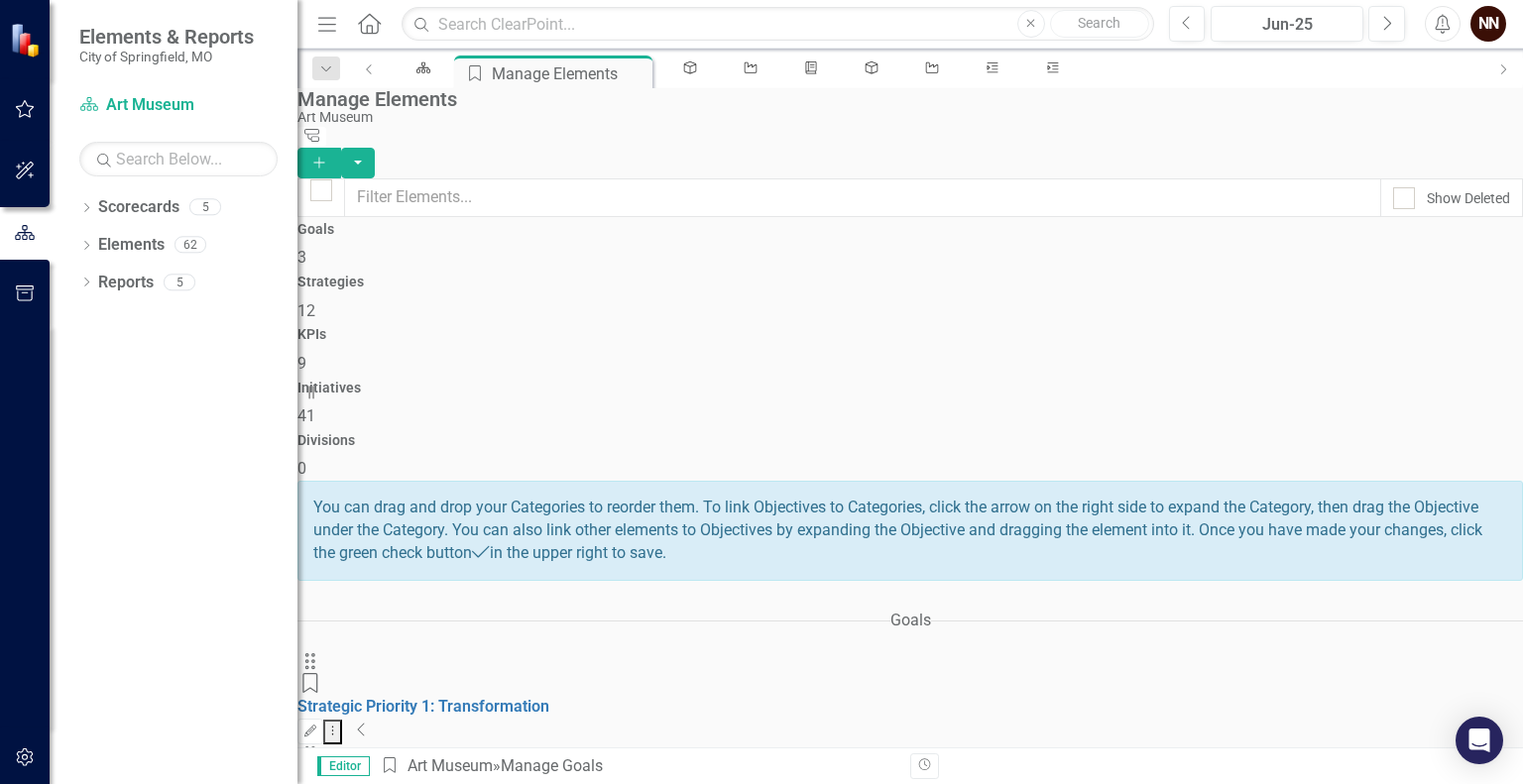 click on "Collapse" 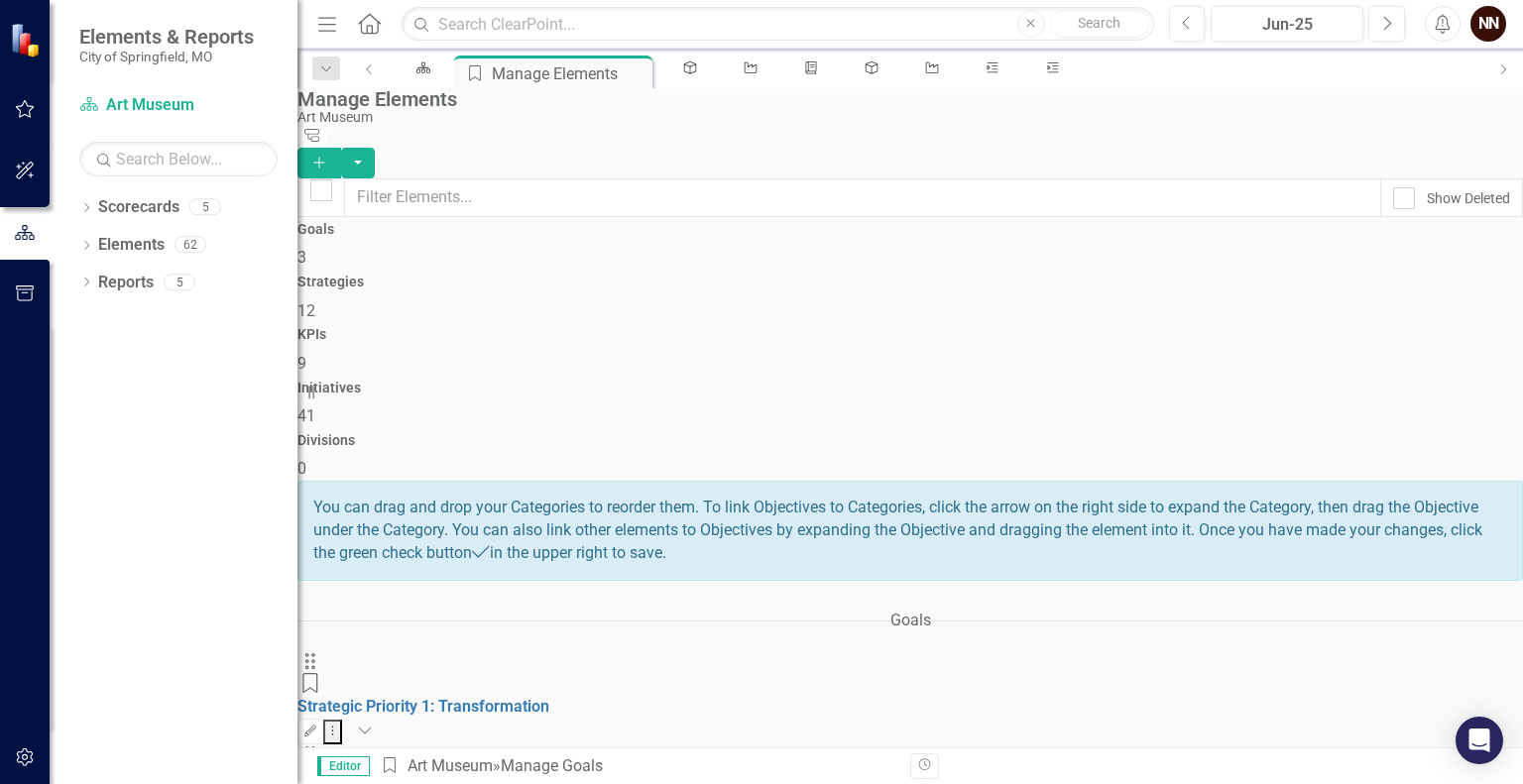 drag, startPoint x: 1515, startPoint y: 488, endPoint x: 1507, endPoint y: 587, distance: 99.32271 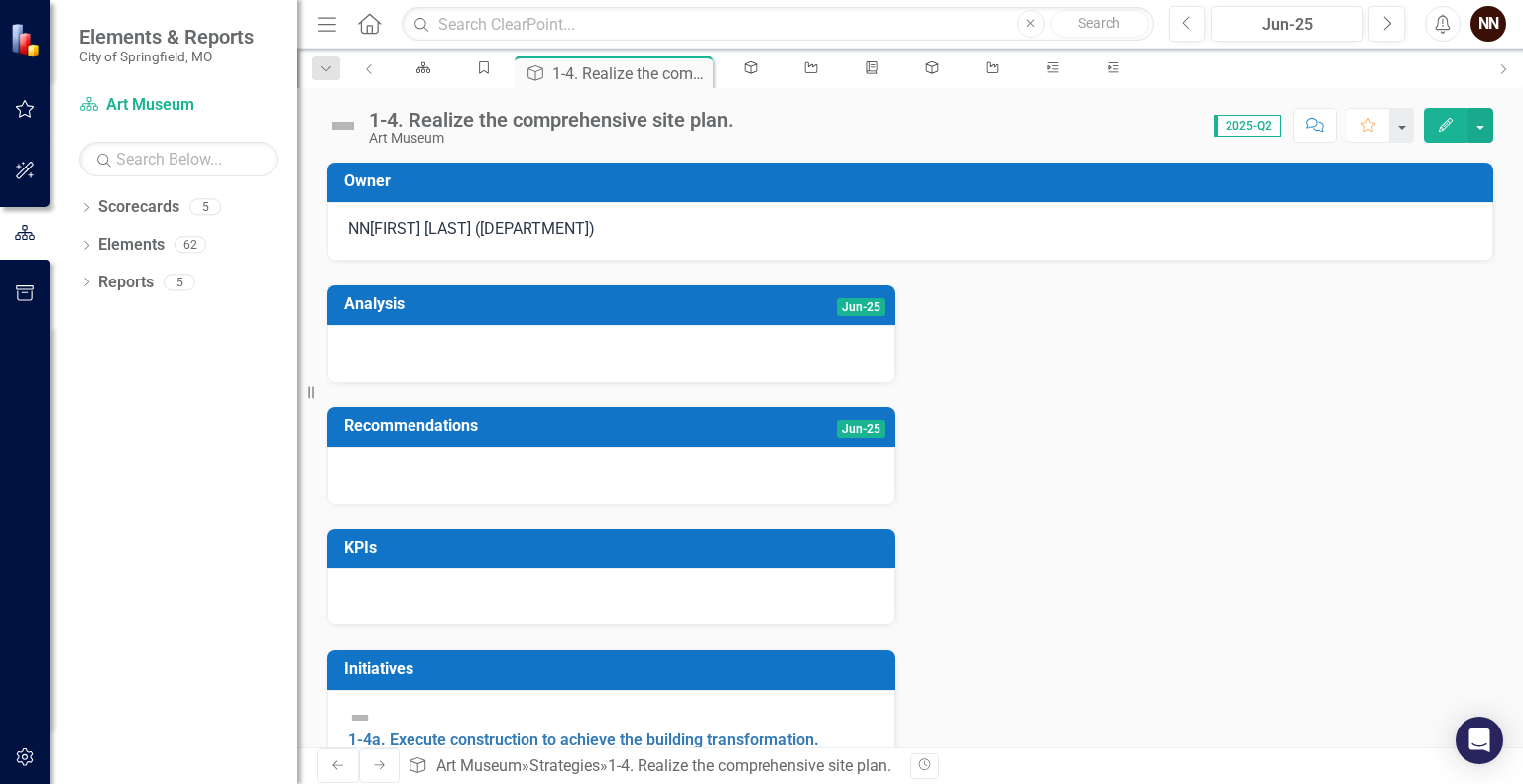 click on "Recommendations" at bounding box center (542, 426) 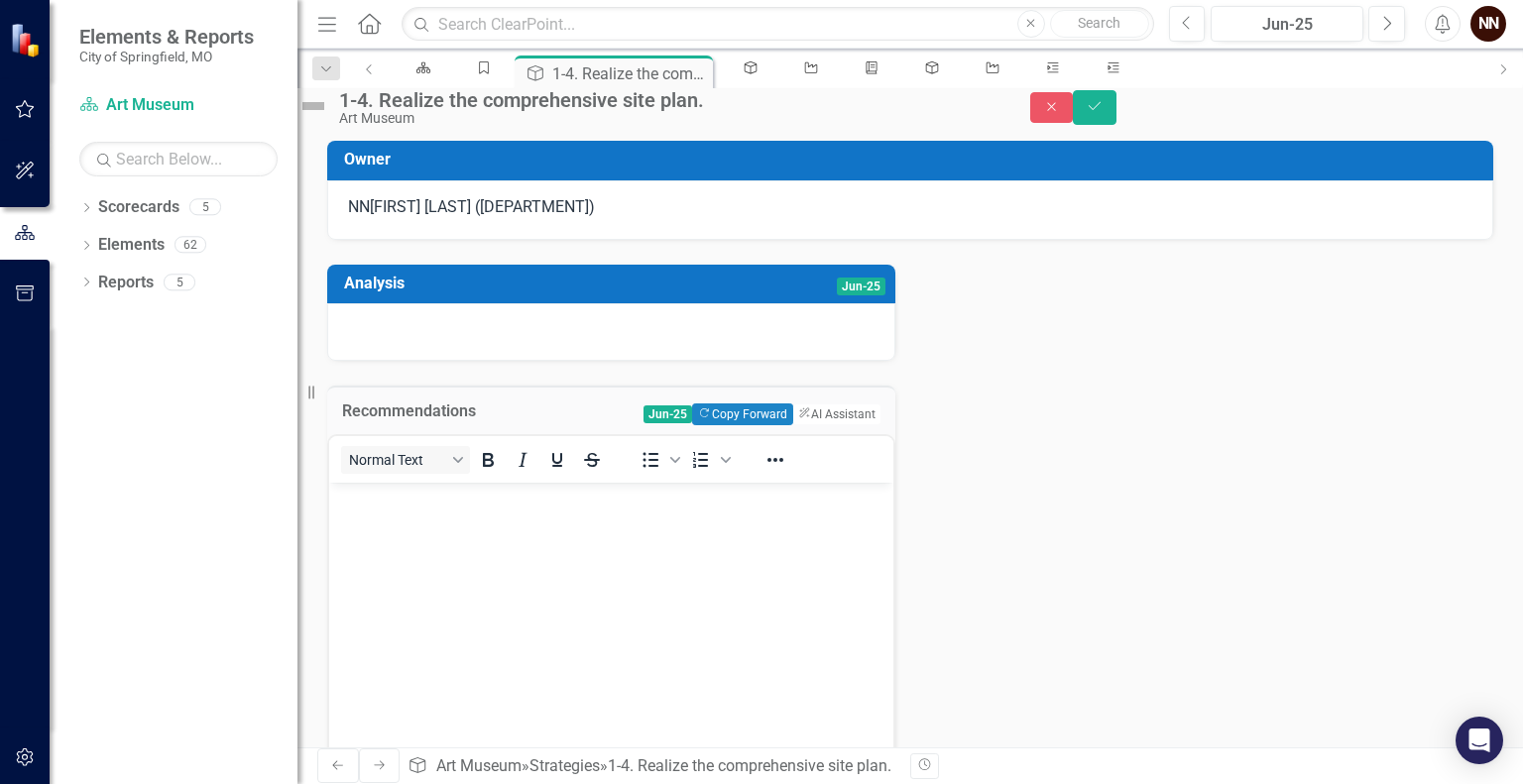 scroll, scrollTop: 0, scrollLeft: 0, axis: both 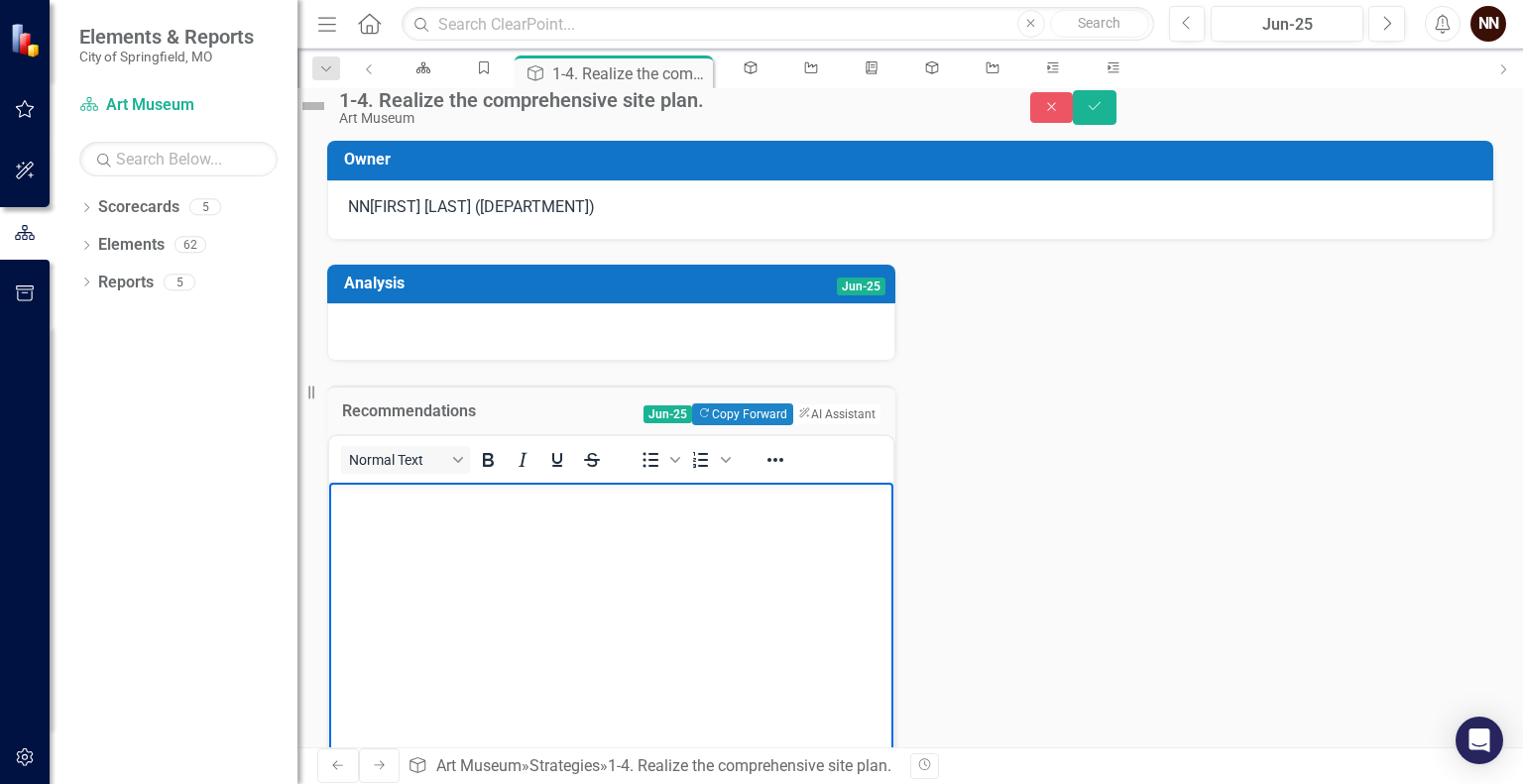 click at bounding box center [611, 631] 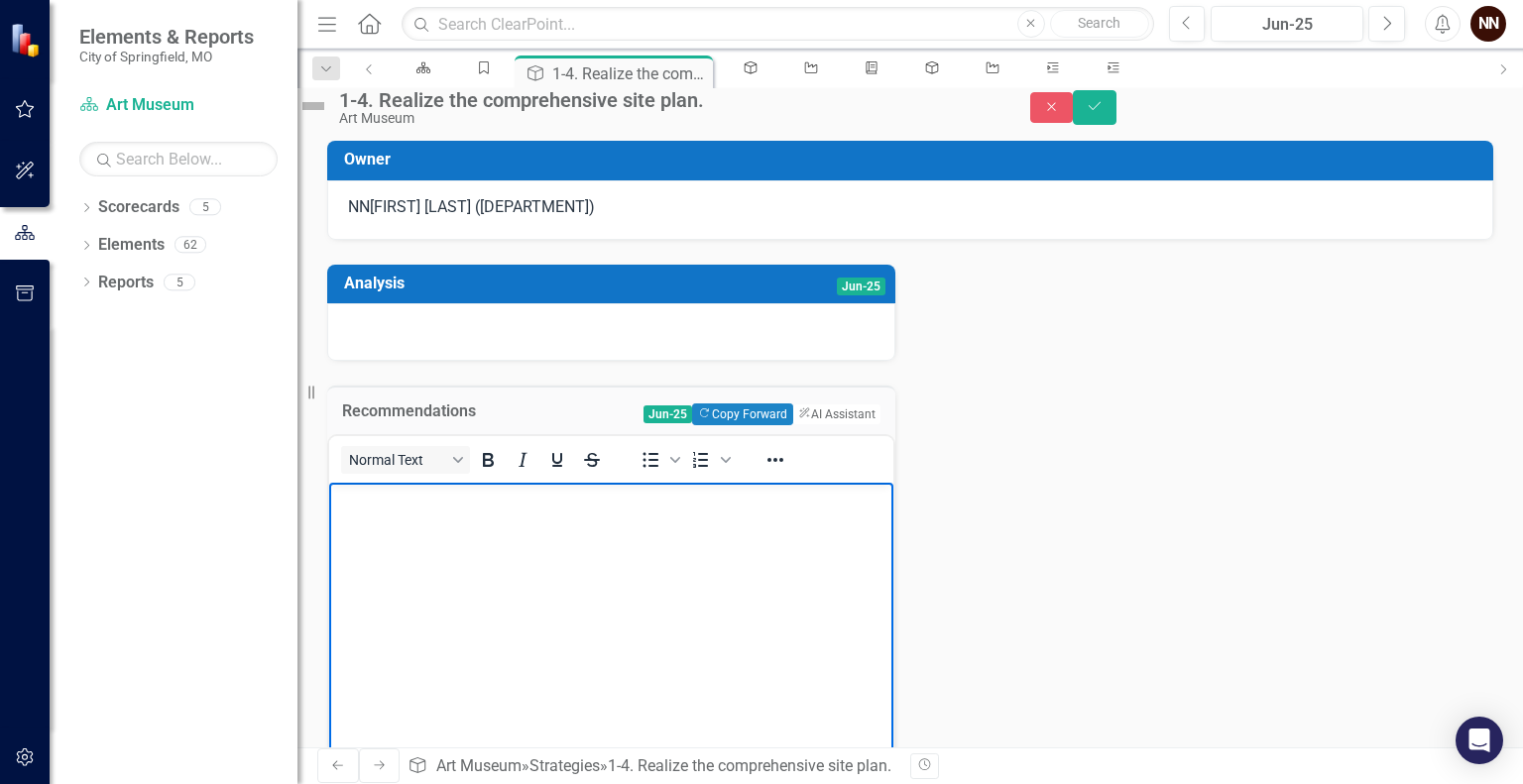 type 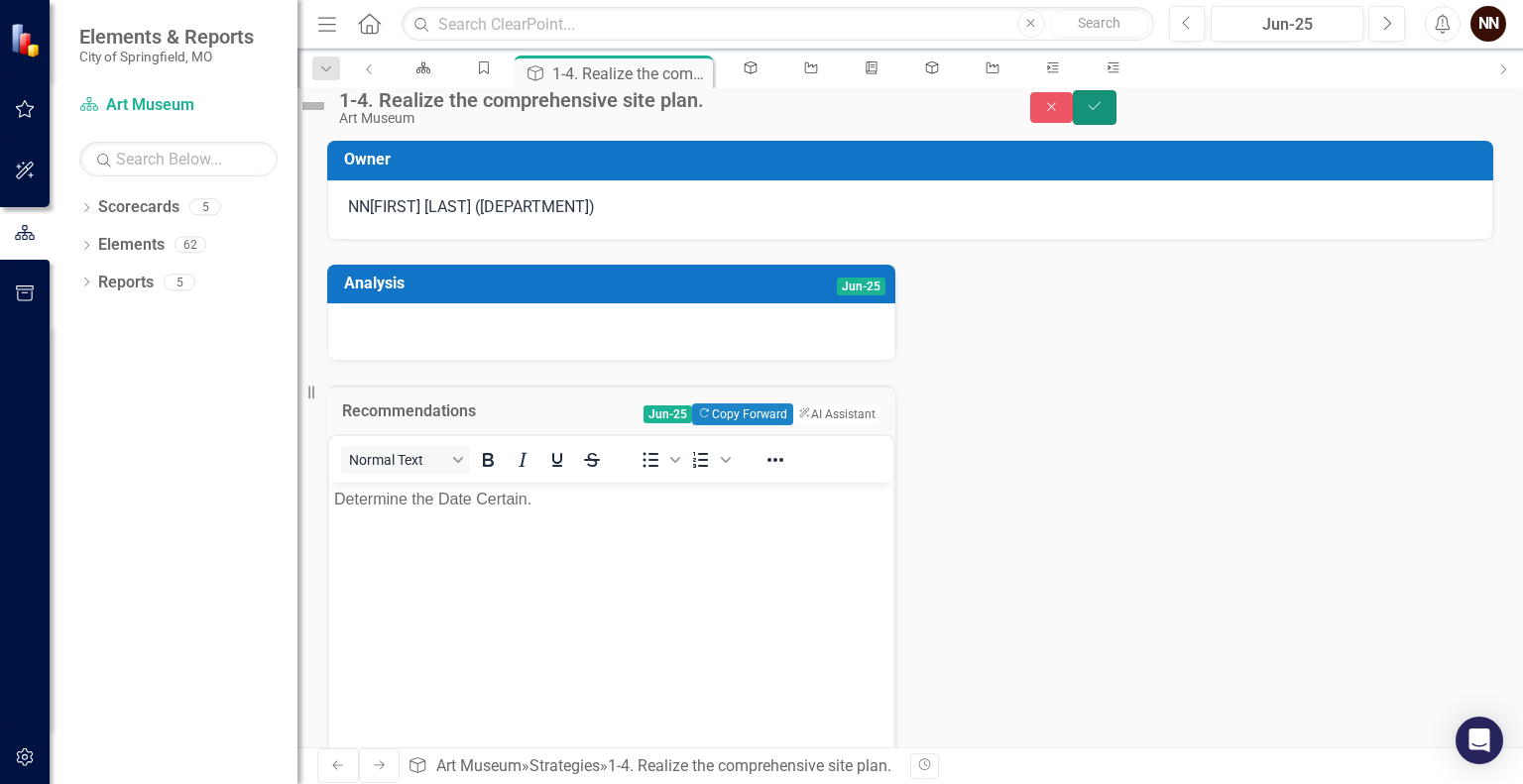 click on "Save" 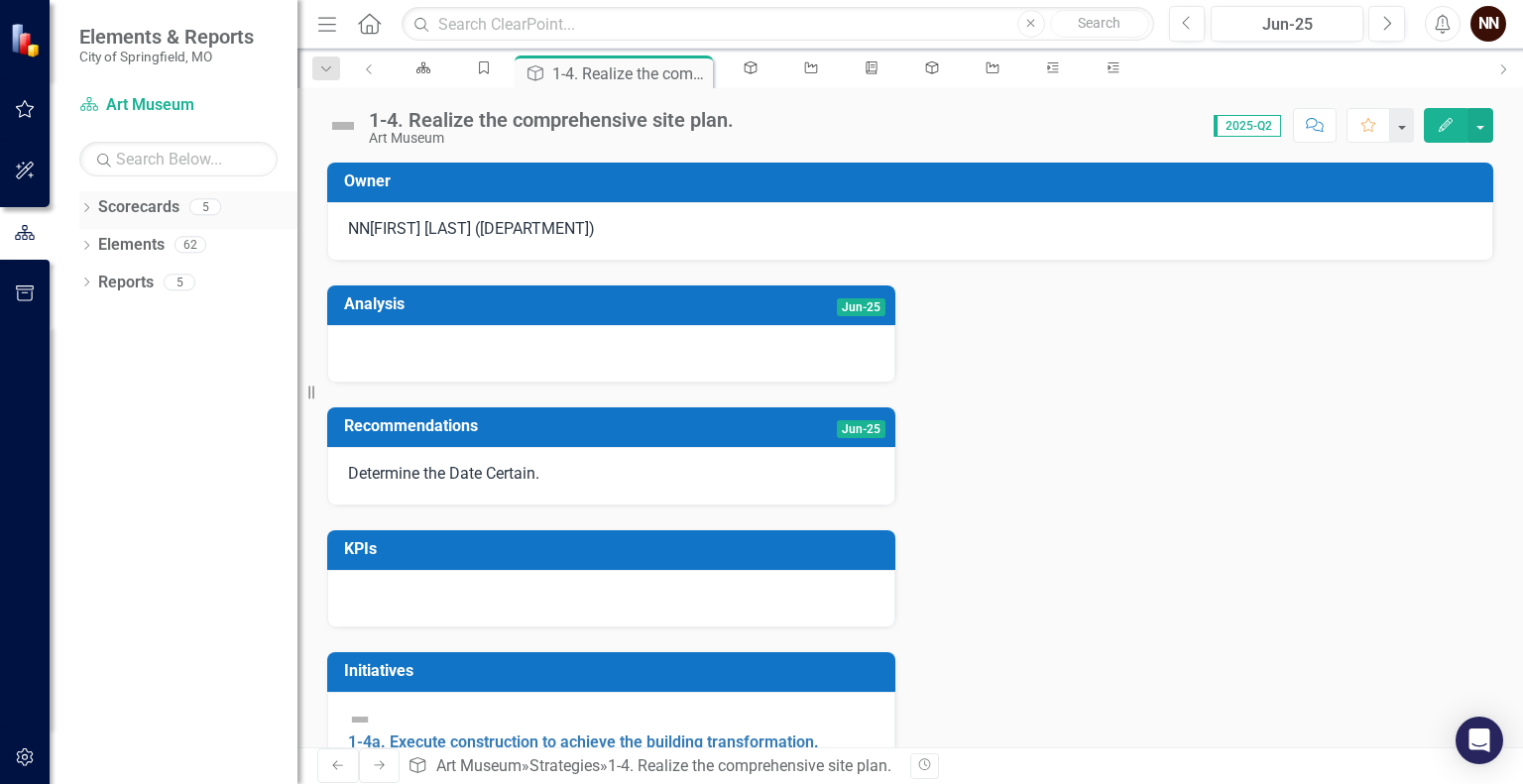 click on "Dropdown" at bounding box center (86, 209) 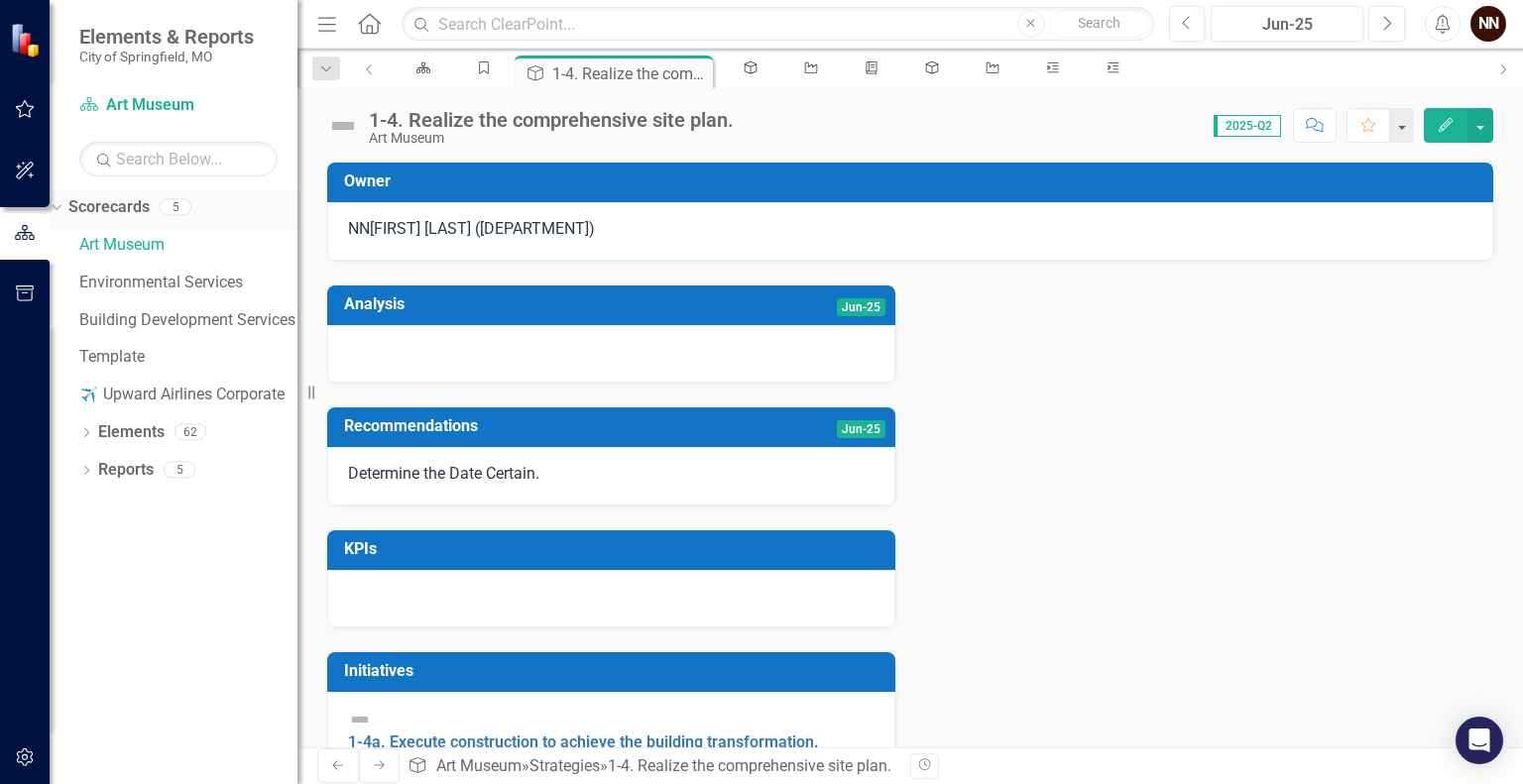 click on "Dropdown" 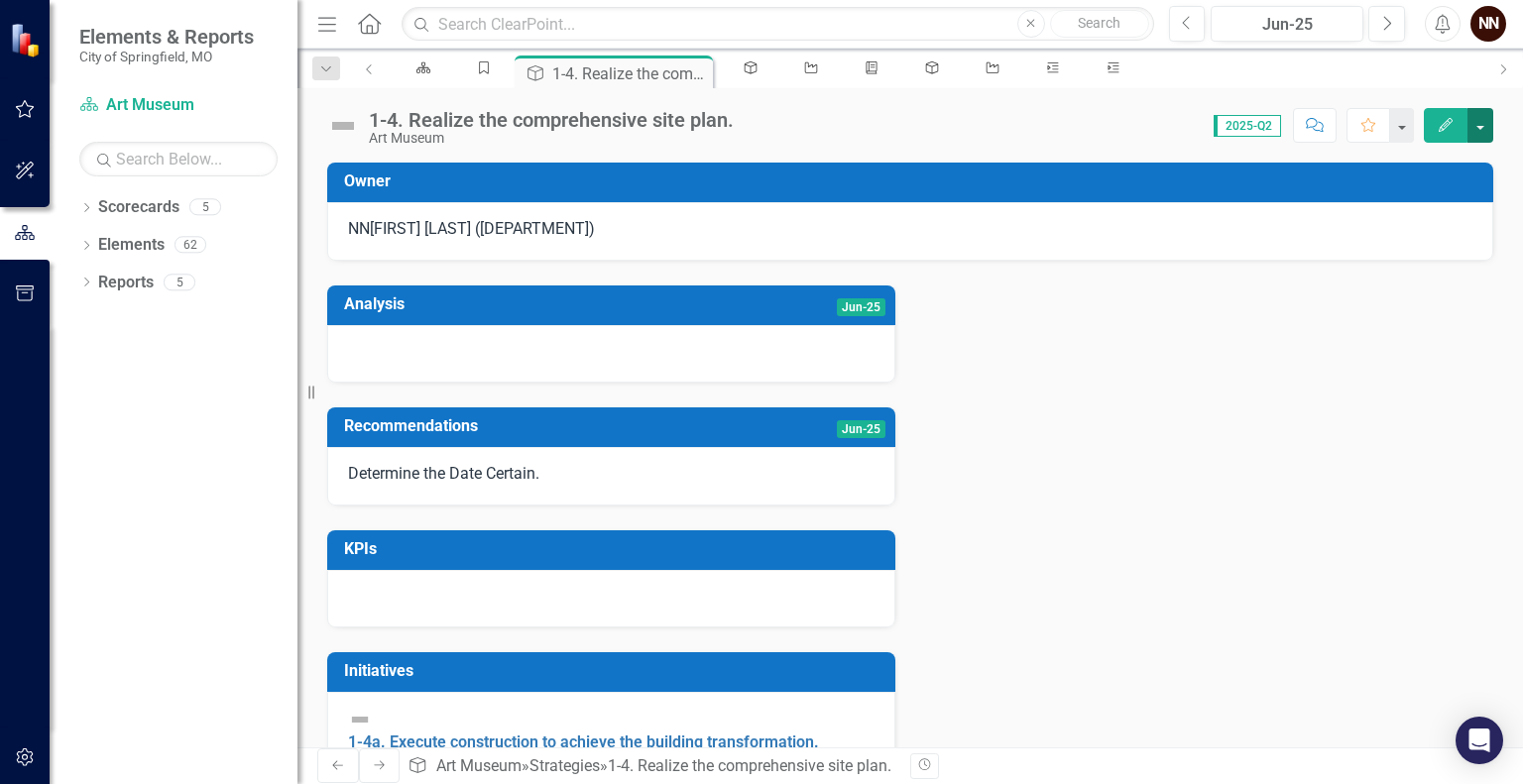 click at bounding box center [1480, 125] 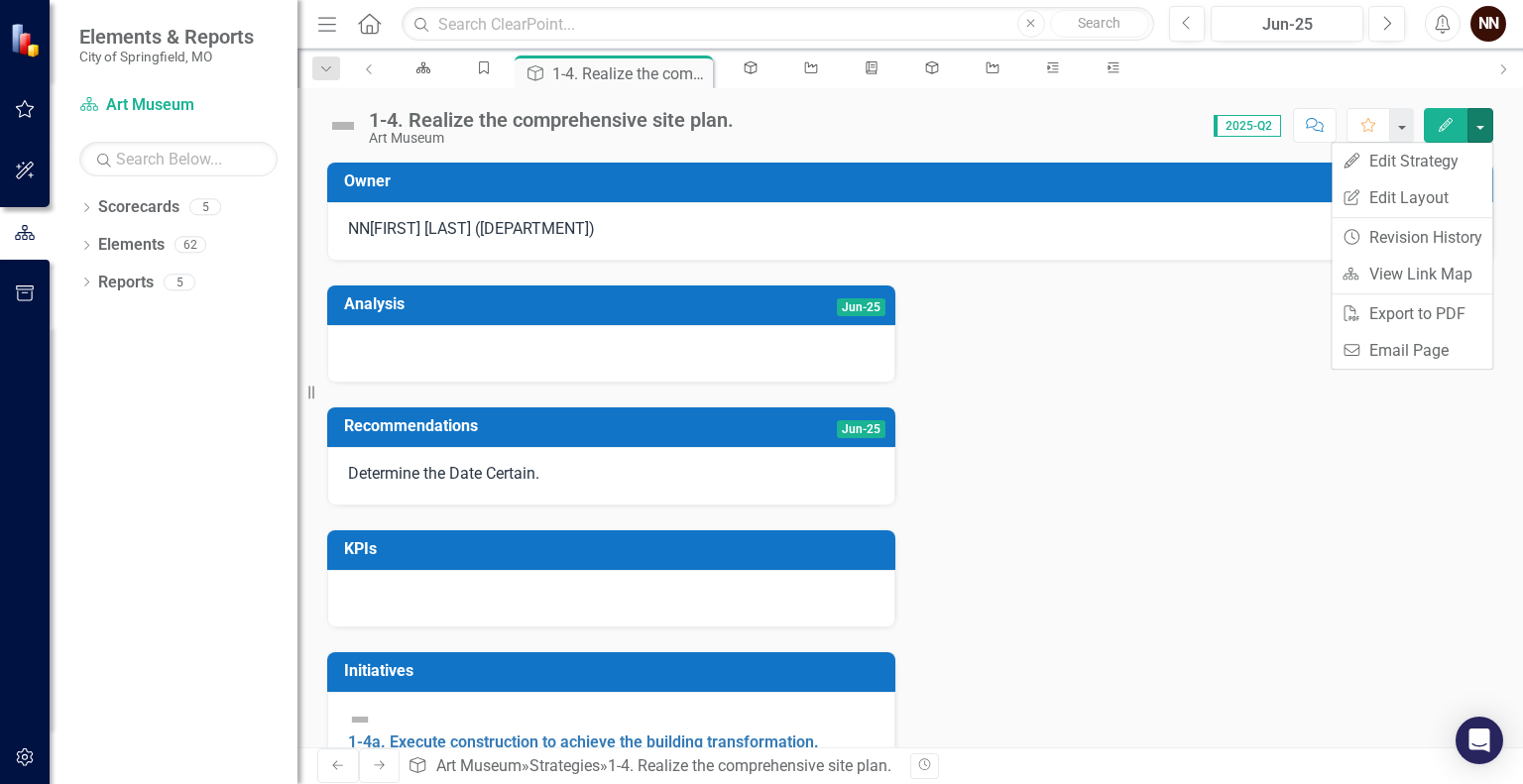 click on "NN" at bounding box center (1488, 24) 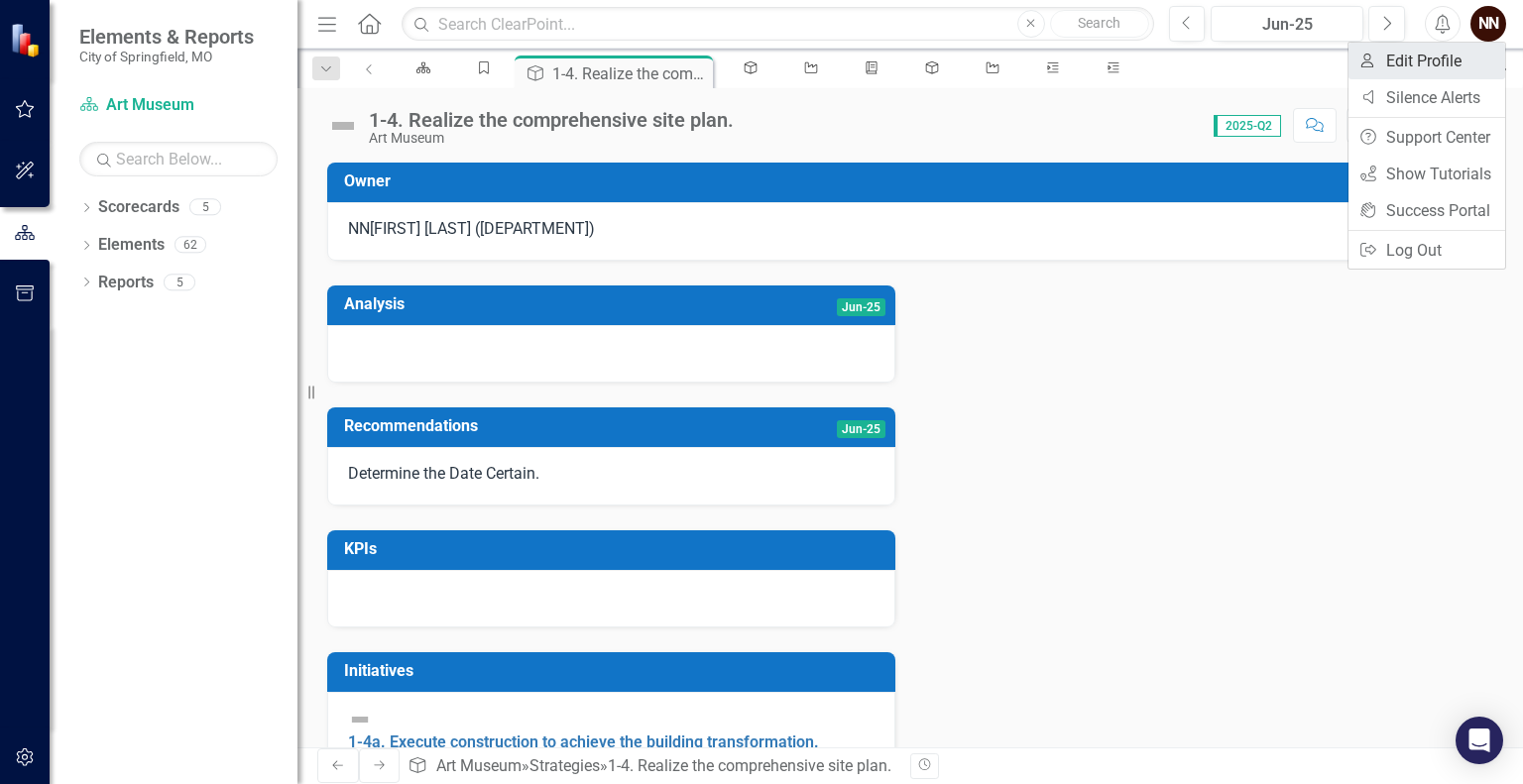 click on "User Edit Profile" at bounding box center (1427, 60) 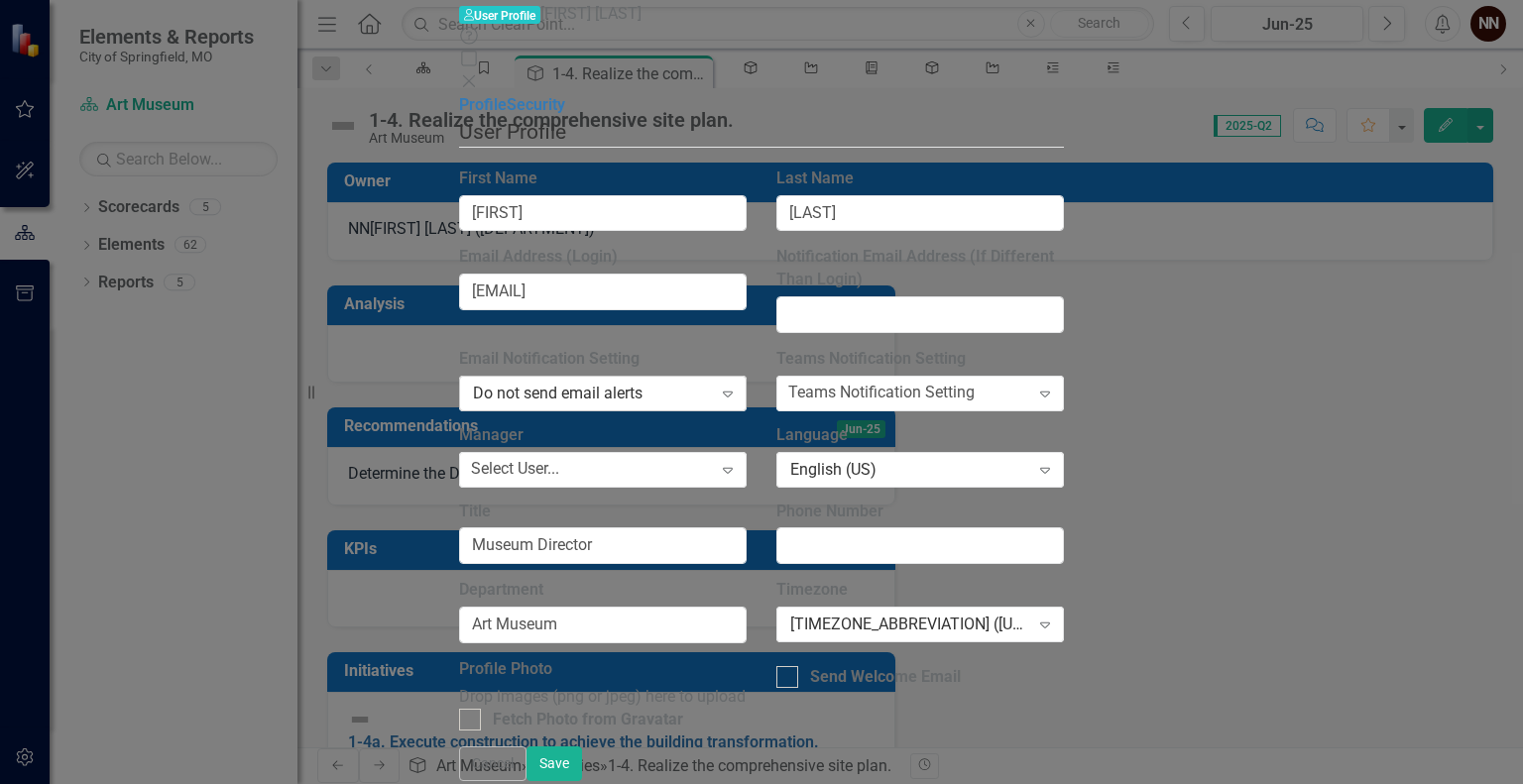 click on "Expand" 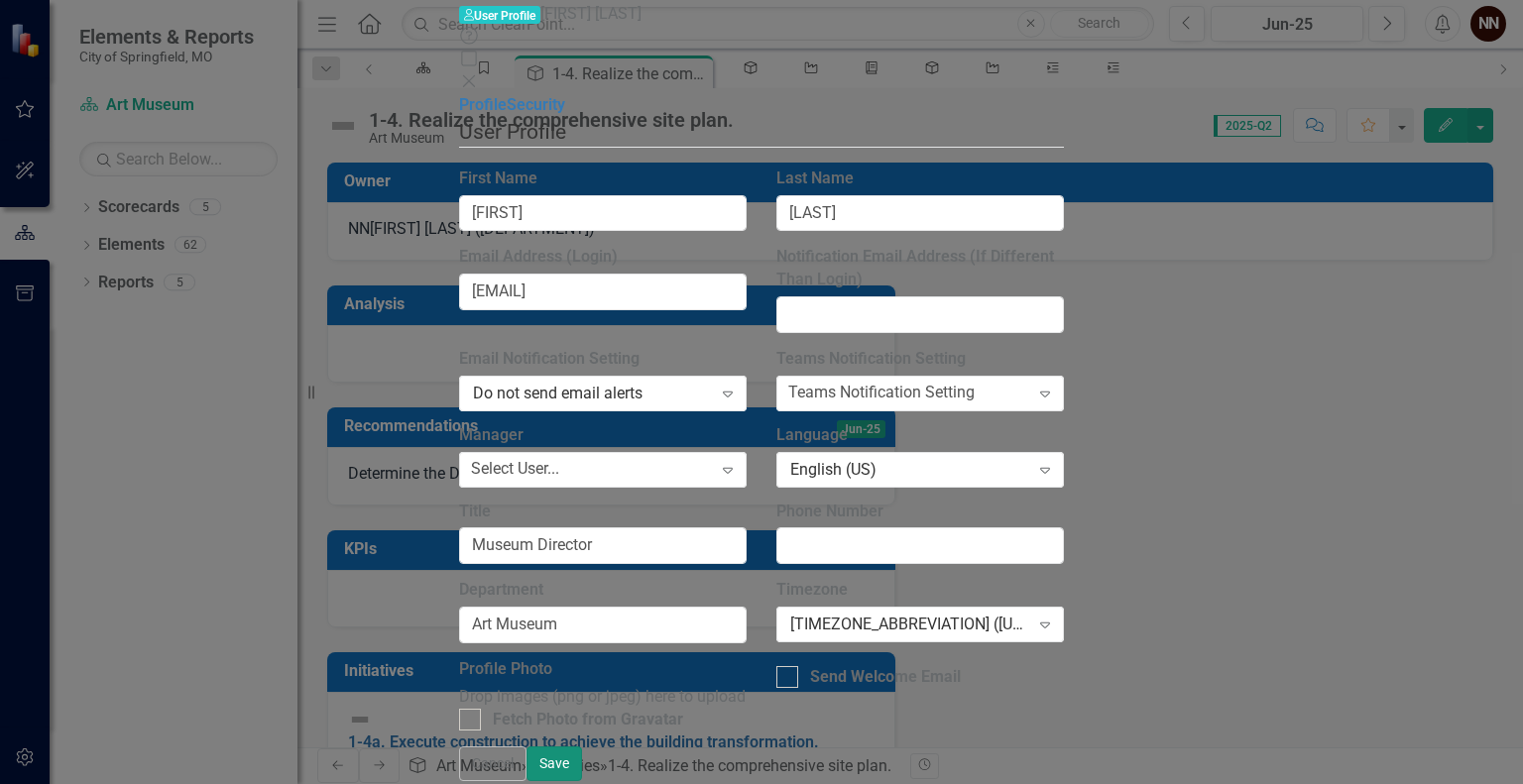 click on "Save" at bounding box center (554, 763) 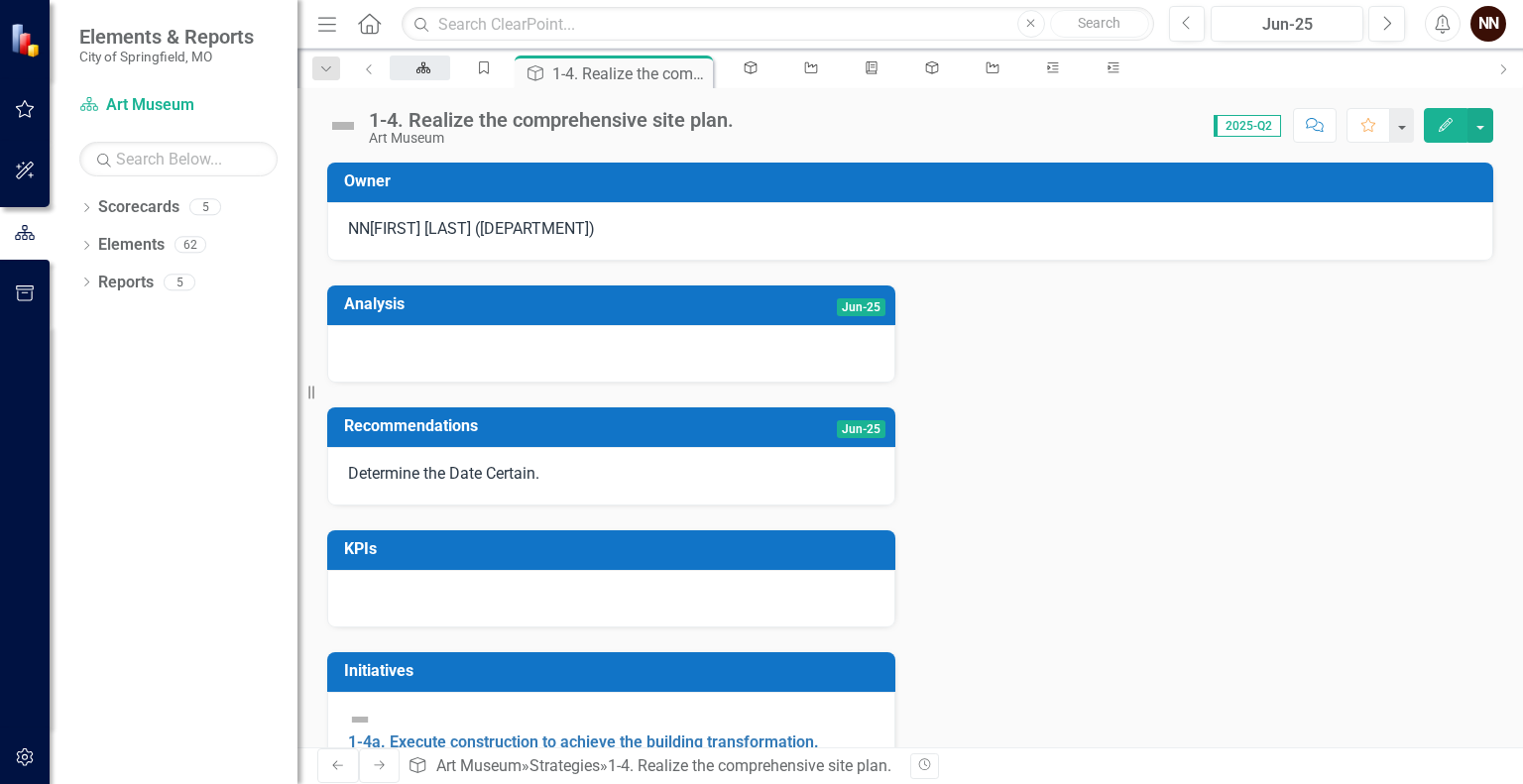 click on "Scorecard" 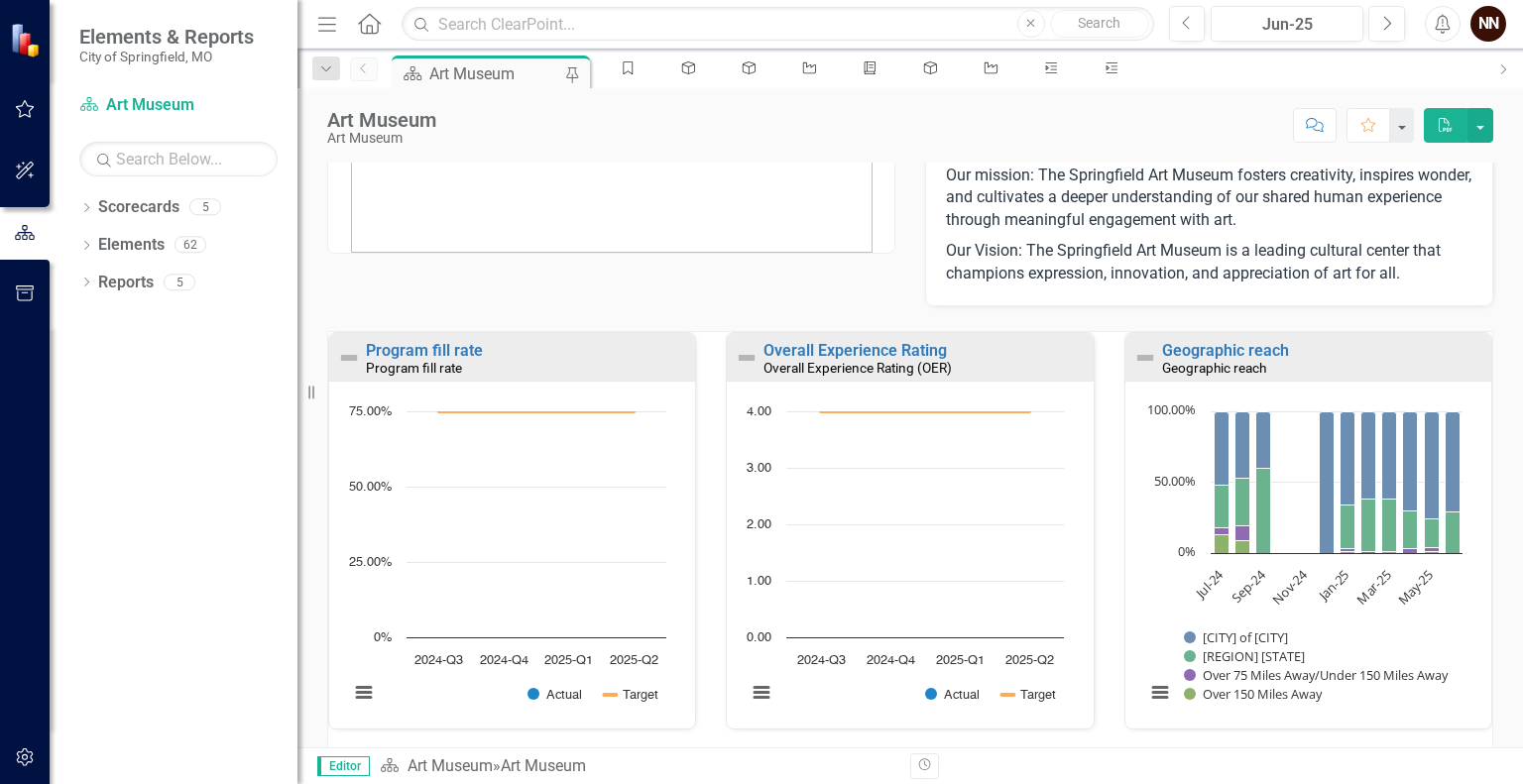 scroll, scrollTop: 0, scrollLeft: 0, axis: both 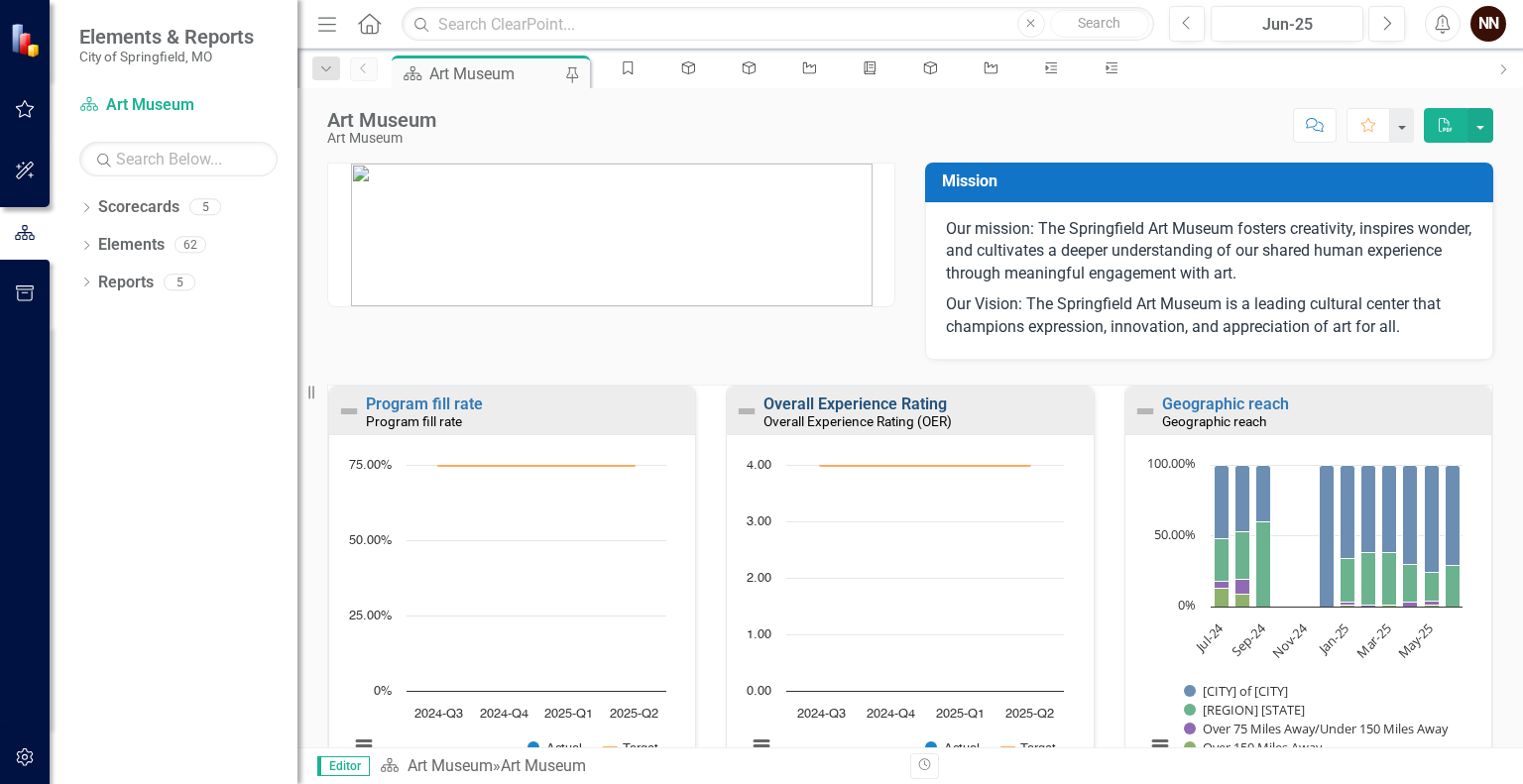 click on "Overall Experience Rating" at bounding box center [855, 403] 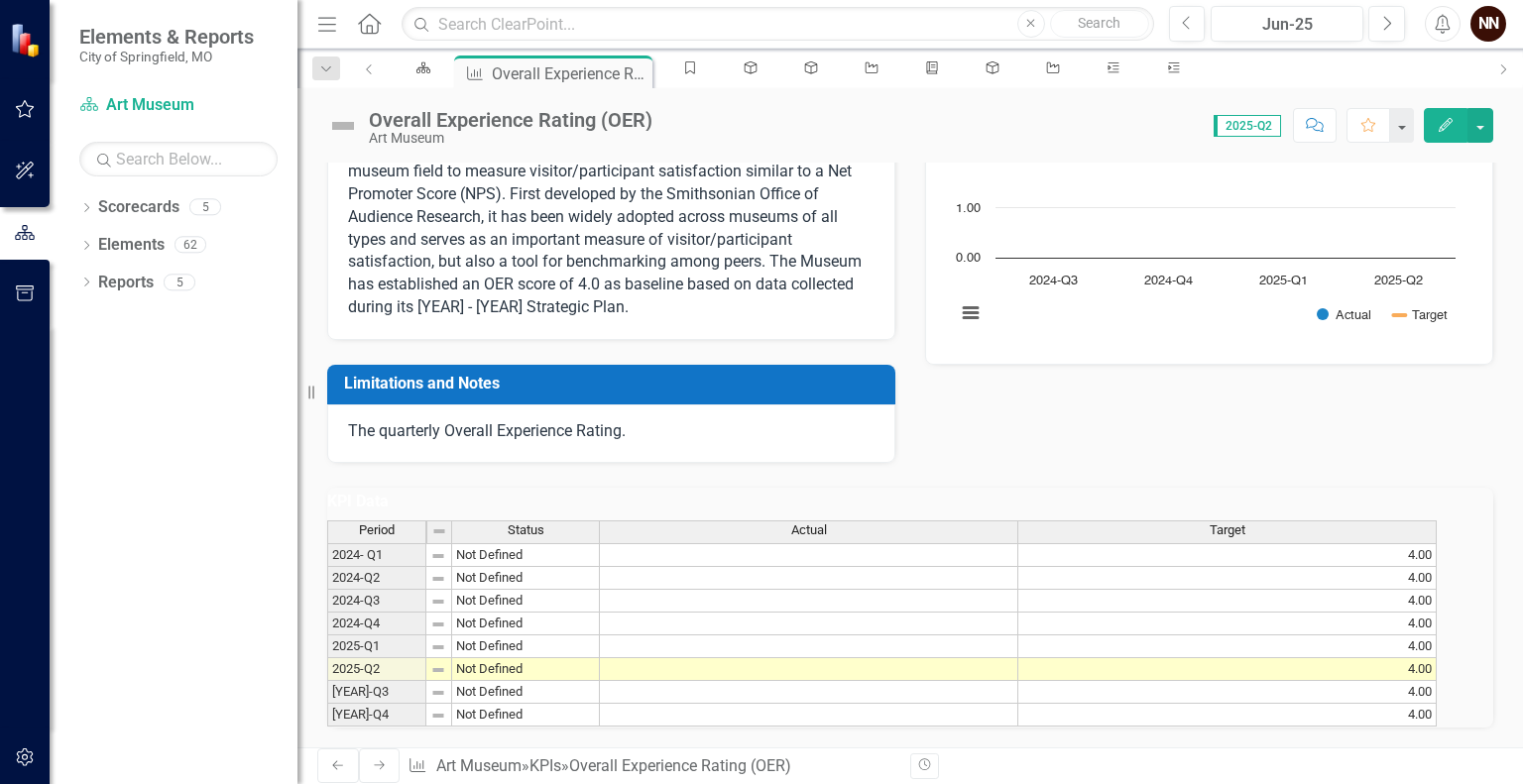 scroll, scrollTop: 498, scrollLeft: 0, axis: vertical 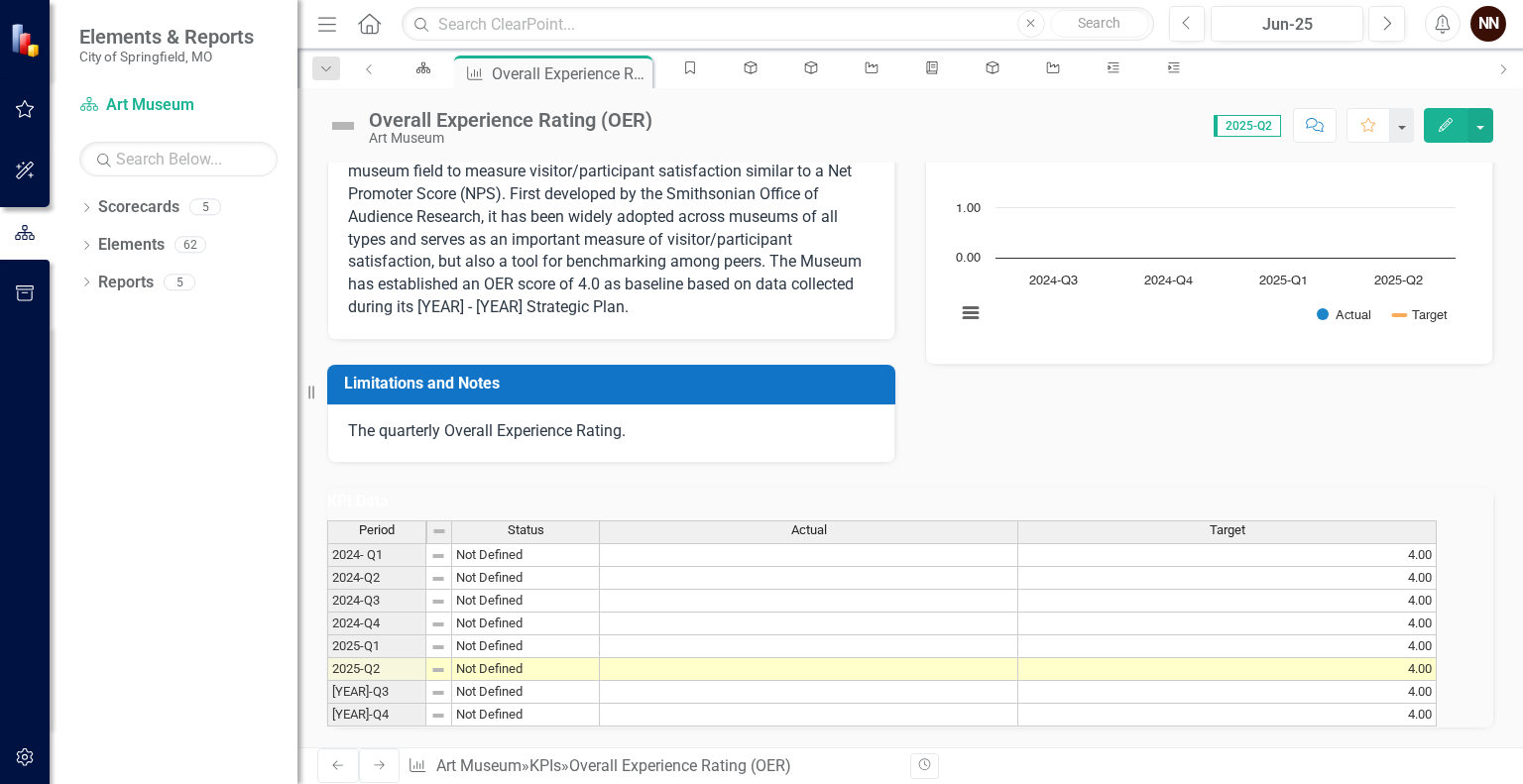 drag, startPoint x: 1515, startPoint y: 467, endPoint x: 1420, endPoint y: 200, distance: 283.39725 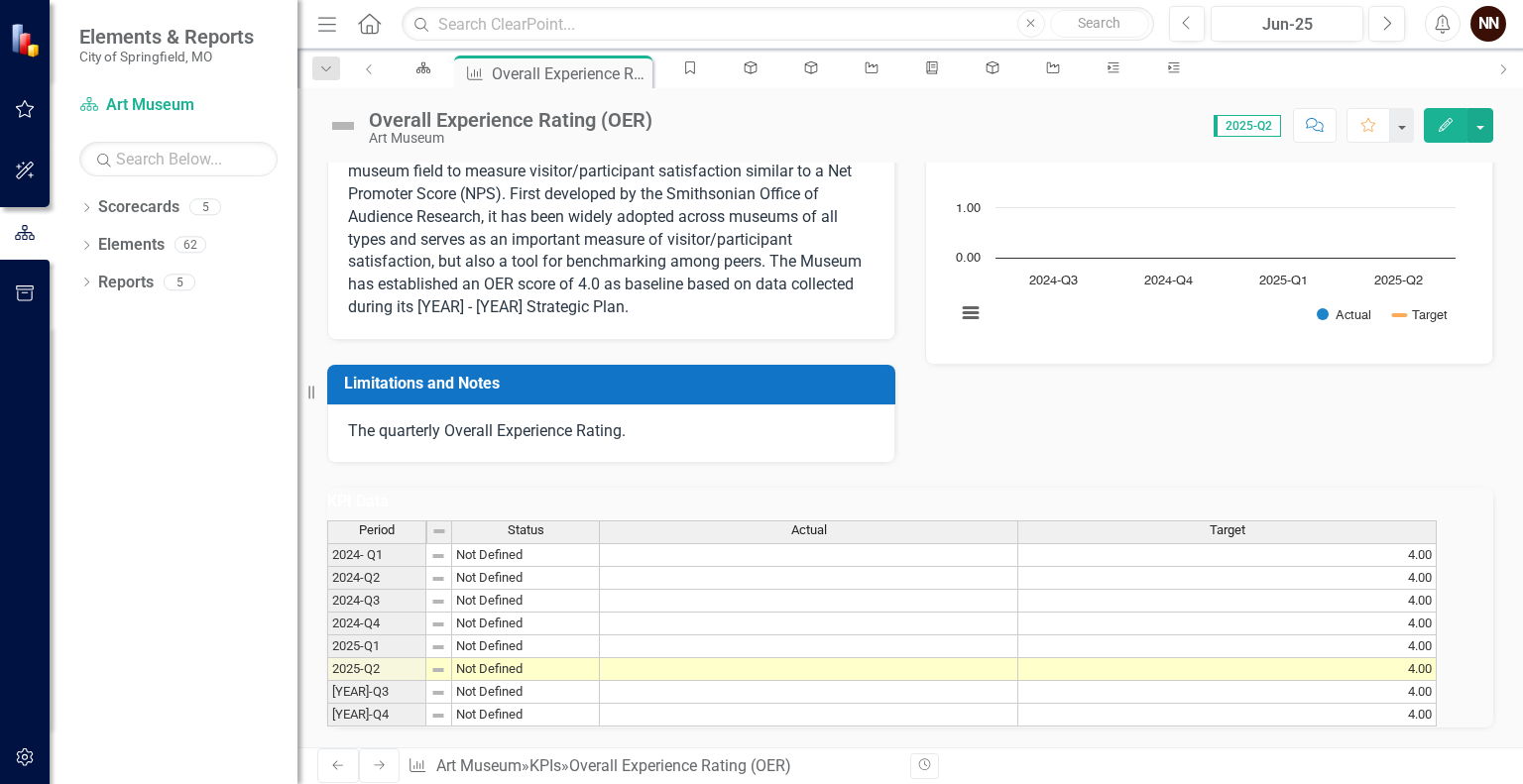 click on "Analysis [MONTH]-[YEAR] Recommendations [MONTH]-[YEAR] Unit Reporting Frequency Quarterly Why The Overall Experience Rating (OER) is a standard score used across the museum field to measure visitor/participant satisfaction similar to a Net Promoter Score (NPS). First developed by the Smithsonian Office of Audience Research, it has been widely adopted across museums of all types and serves as an important measure of visitor/participant satisfaction, but also a tool for benchmarking among peers. The Museum has established an OER score of 4.0 as baseline based on data collected during its [YEAR] - [YEAR] Strategic Plan. Limitations and Notes The quarterly Overall Experience Rating. Responsibility NN [LAST] ([DEPARTMENT]) Collaborators Overall Experience Rating Chart Combination chart with 2 data series. Overall Experience Rating (Chart Type: Combo)
Plot Bands
[YEAR]-Q3
Actual: No Value	Target: 4.00
[YEAR]-Q4
Actual: No Value	Target: 4.00
[YEAR]-Q1
Actual: No Value	Target: 4.00
[YEAR]-Q2
Actual: No Value	Target: 4.00 Actual Target" at bounding box center (910, 142) 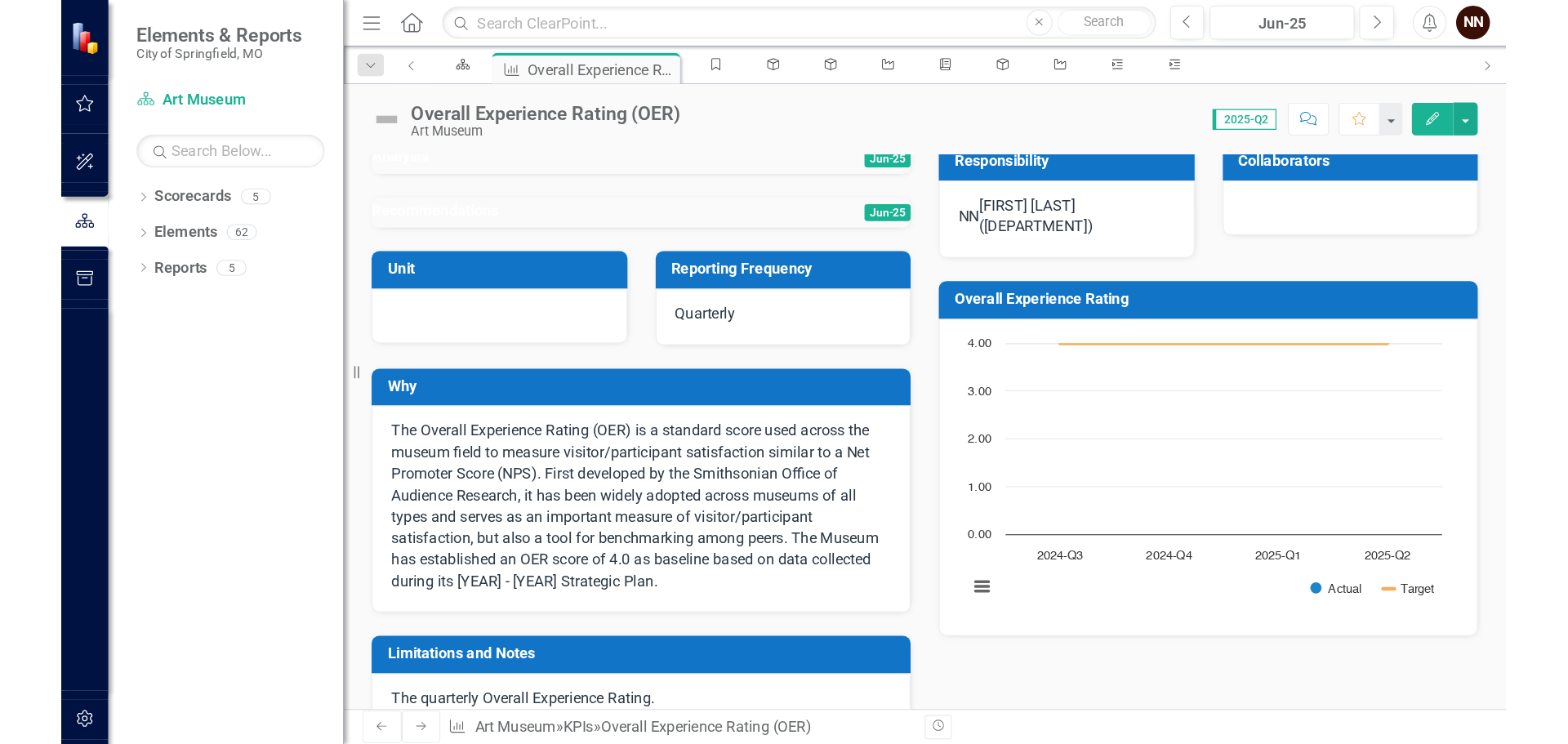 scroll, scrollTop: 0, scrollLeft: 0, axis: both 